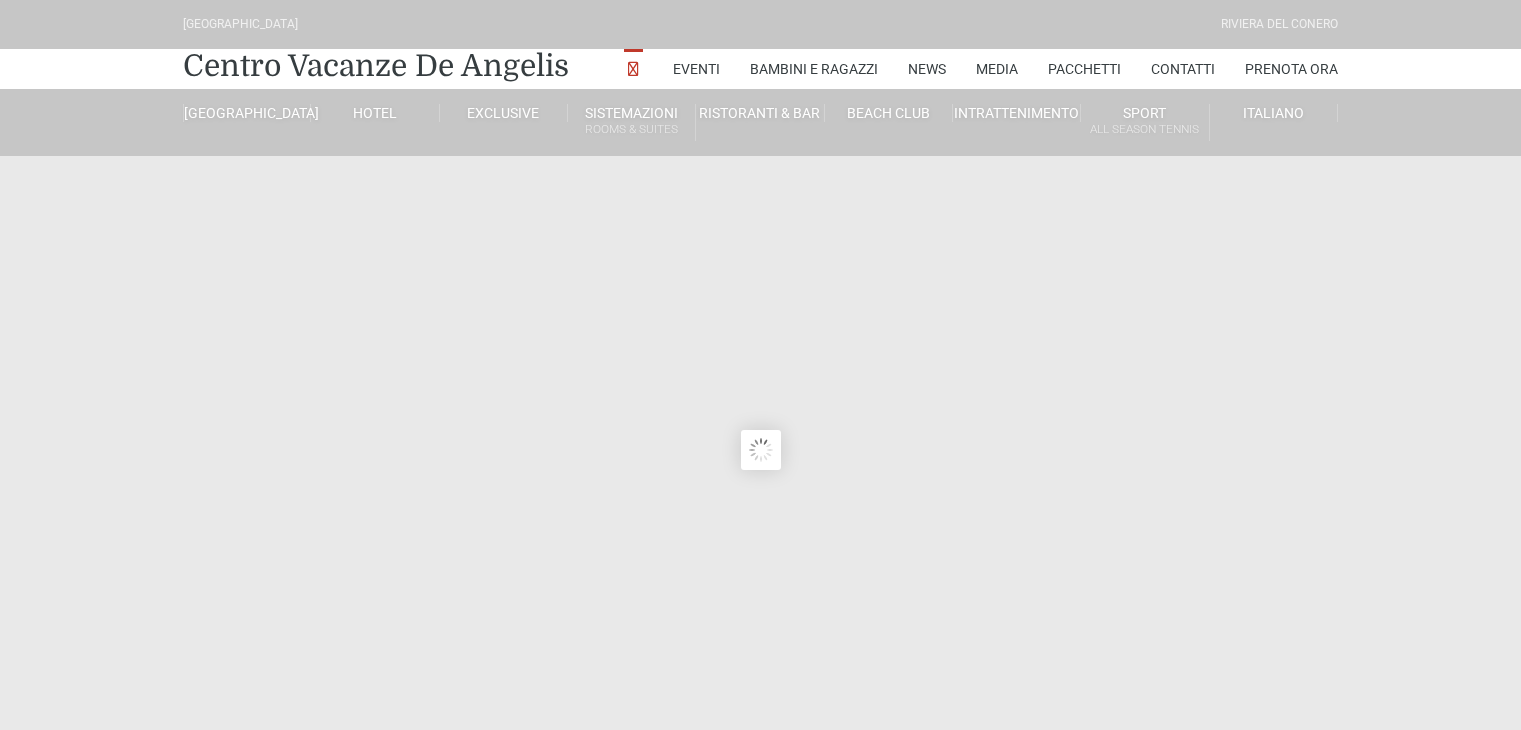 scroll, scrollTop: 0, scrollLeft: 0, axis: both 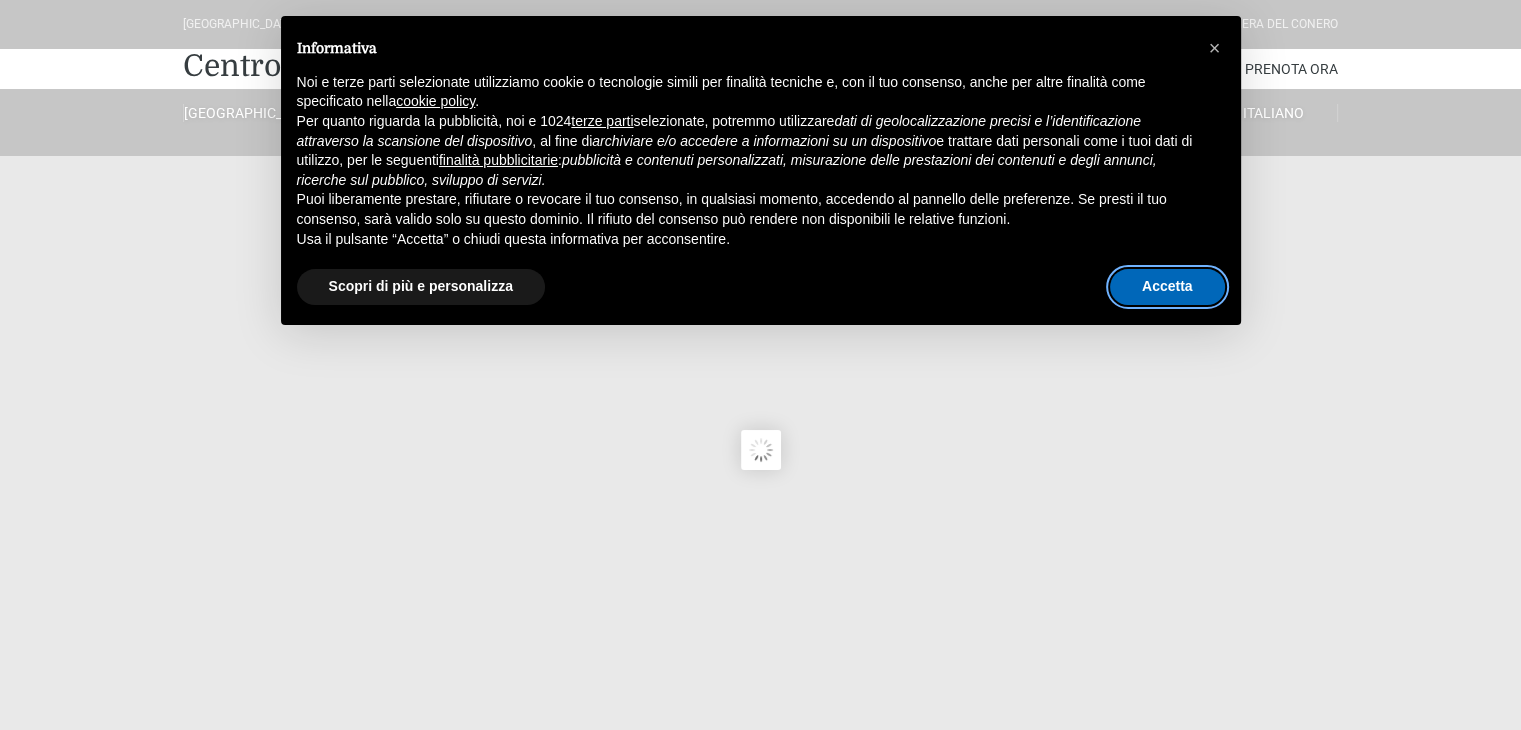 click on "Accetta" at bounding box center [1167, 287] 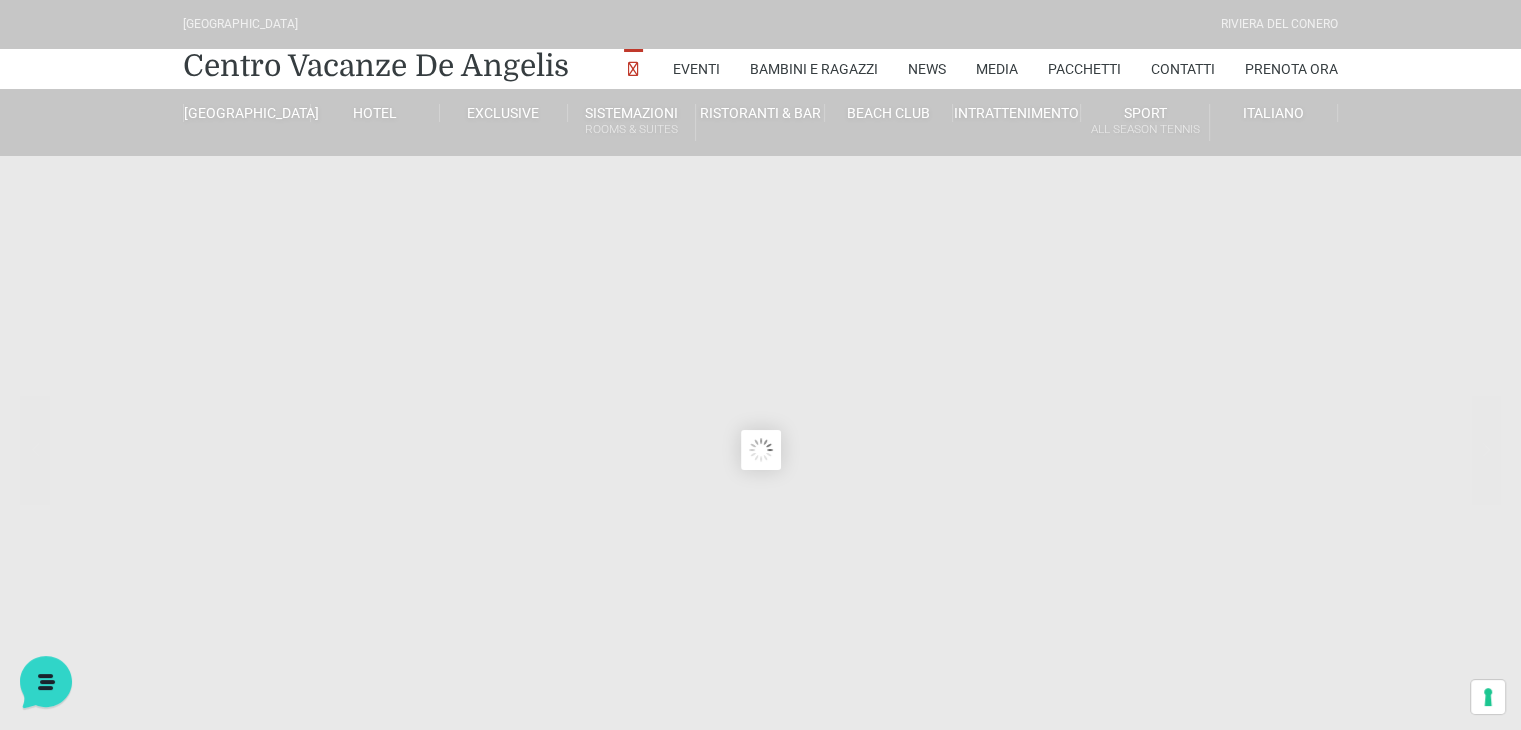 scroll, scrollTop: 0, scrollLeft: 0, axis: both 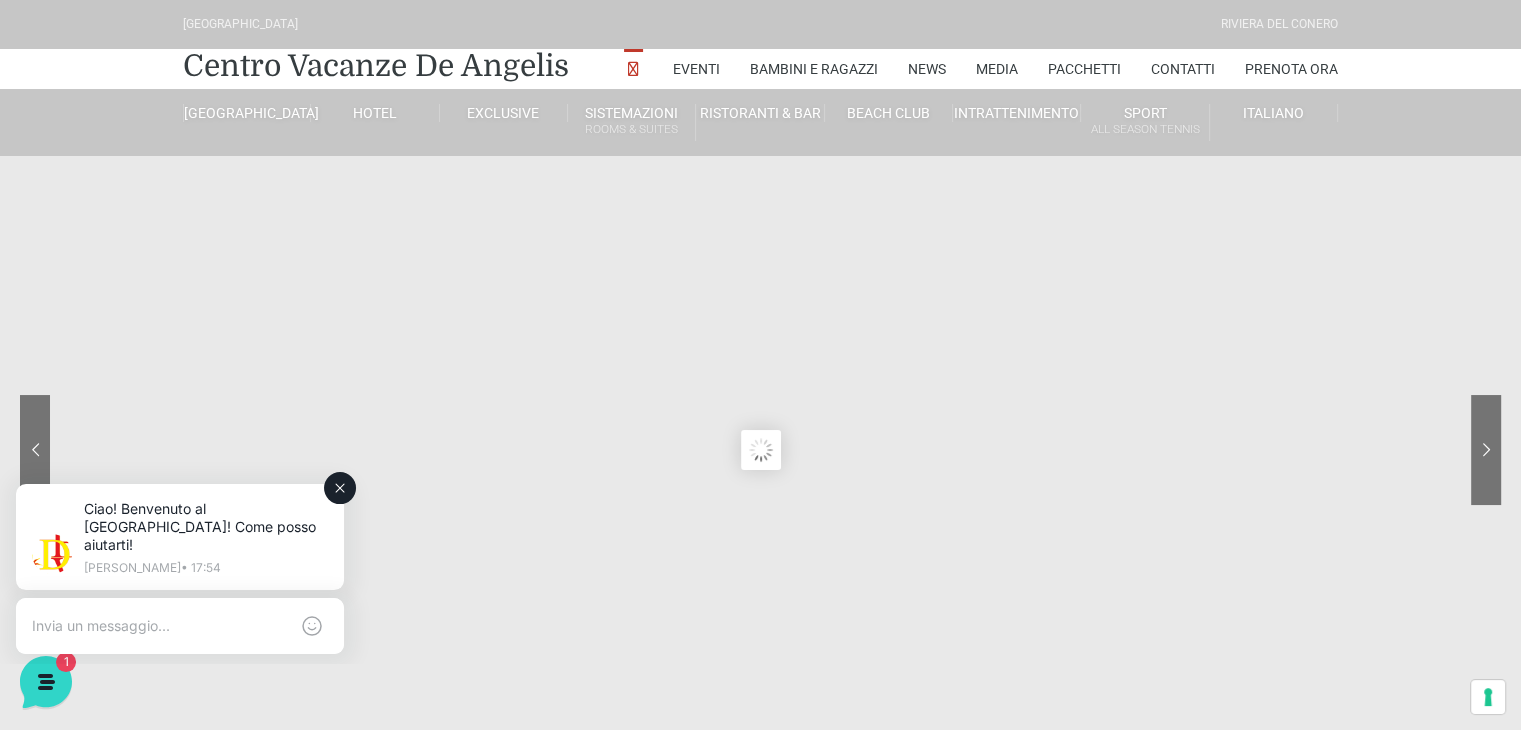 click at bounding box center [160, 626] 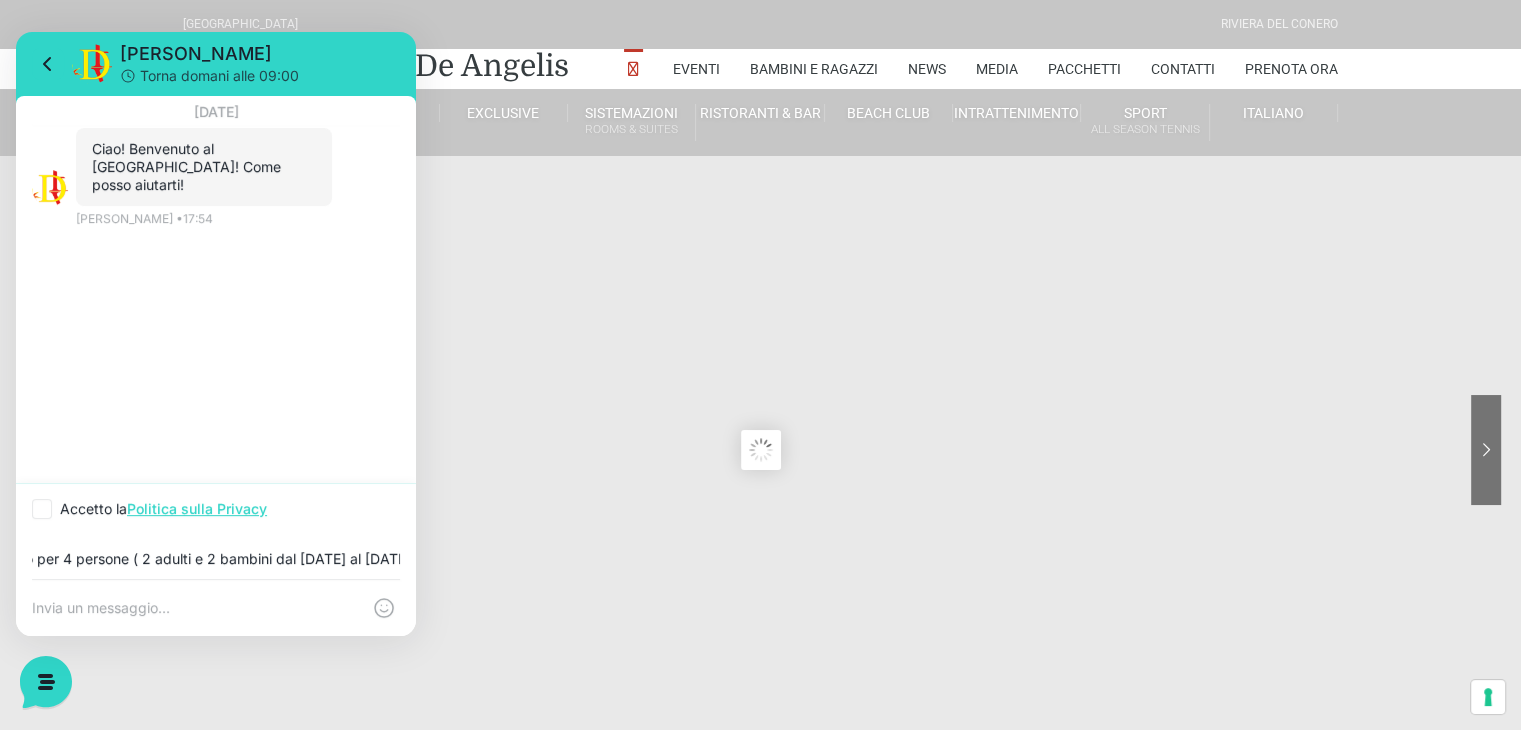 scroll, scrollTop: 0, scrollLeft: 203, axis: horizontal 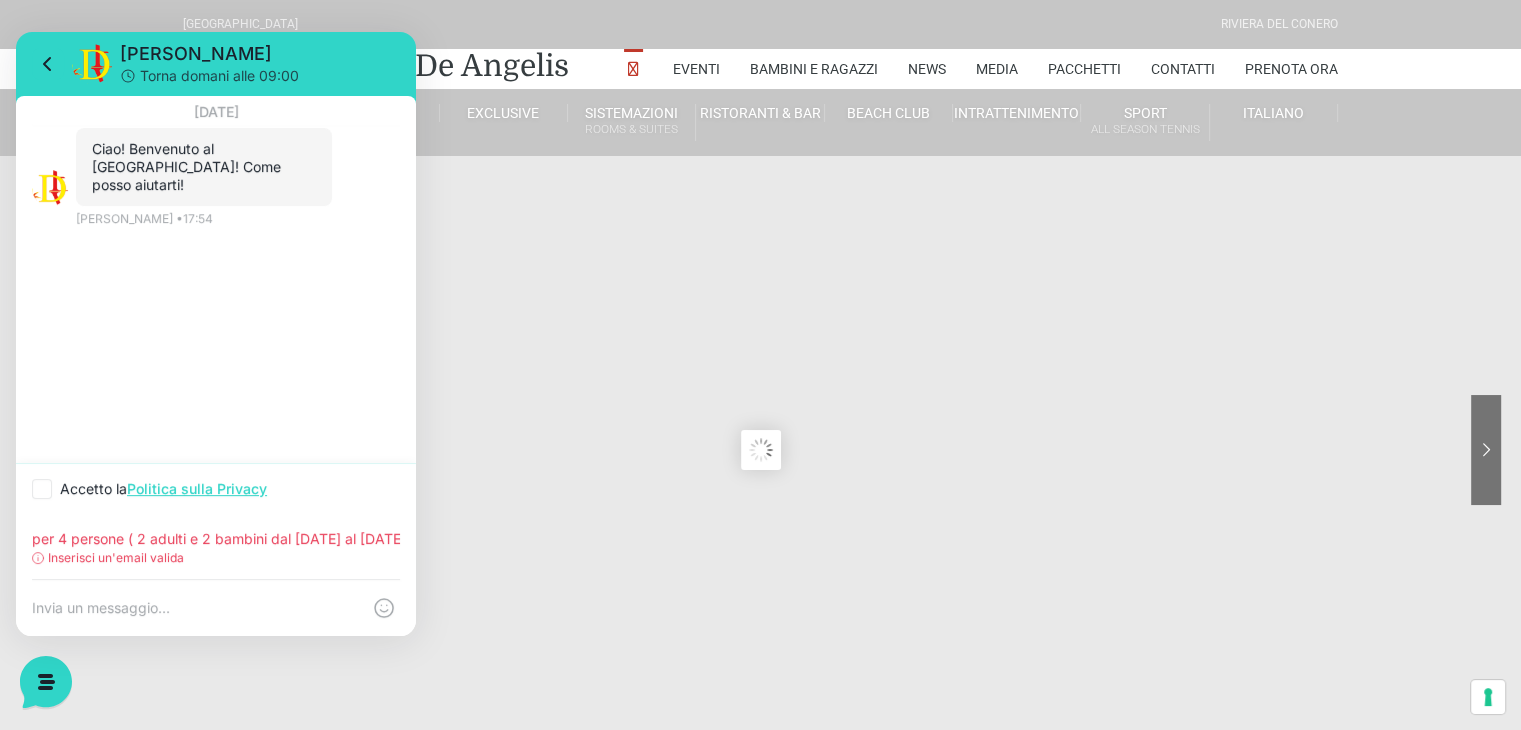 type on "Avrei bisogno di un preventivo per 4 persone ( 2 adulti e 2 bambini dal [DATE] al [DATE])" 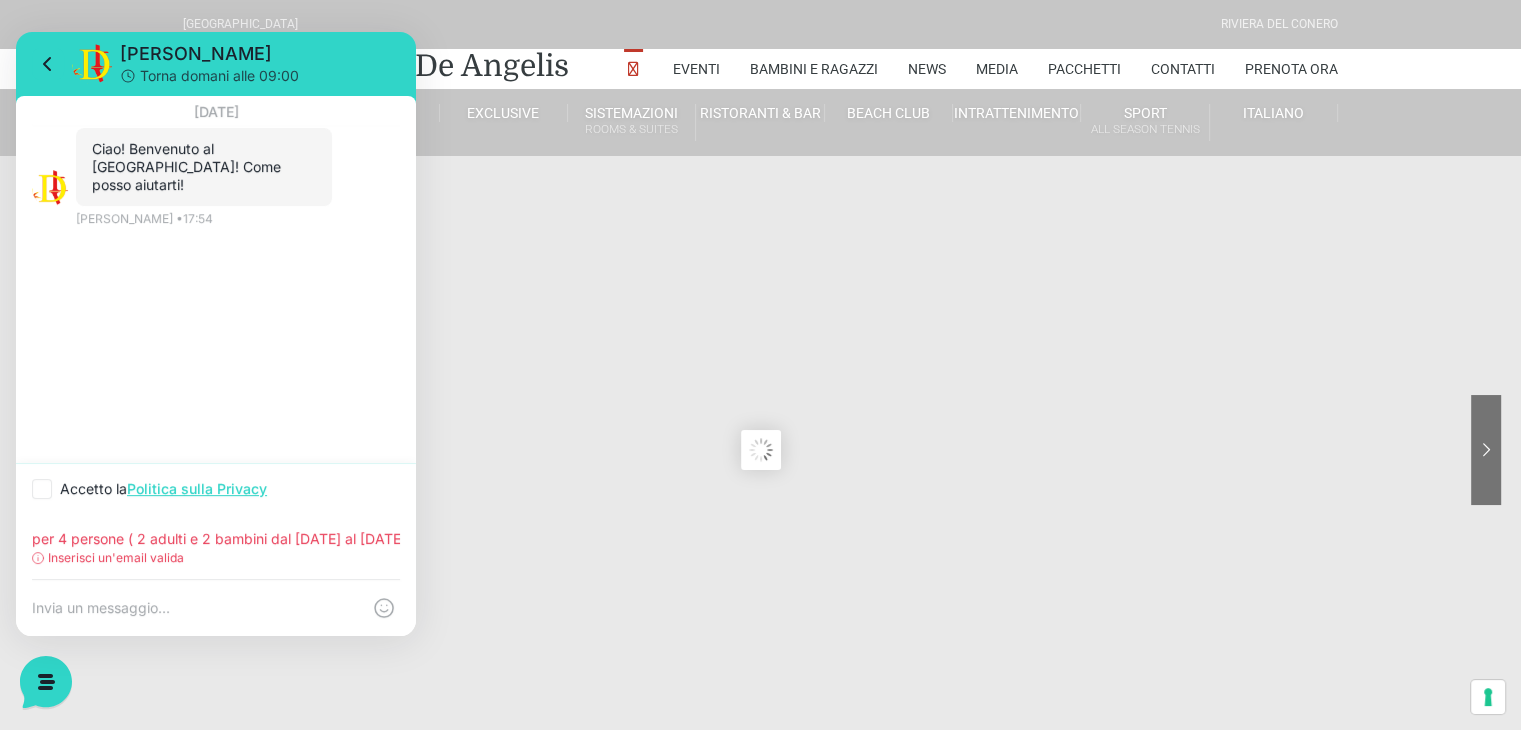 scroll, scrollTop: 0, scrollLeft: 0, axis: both 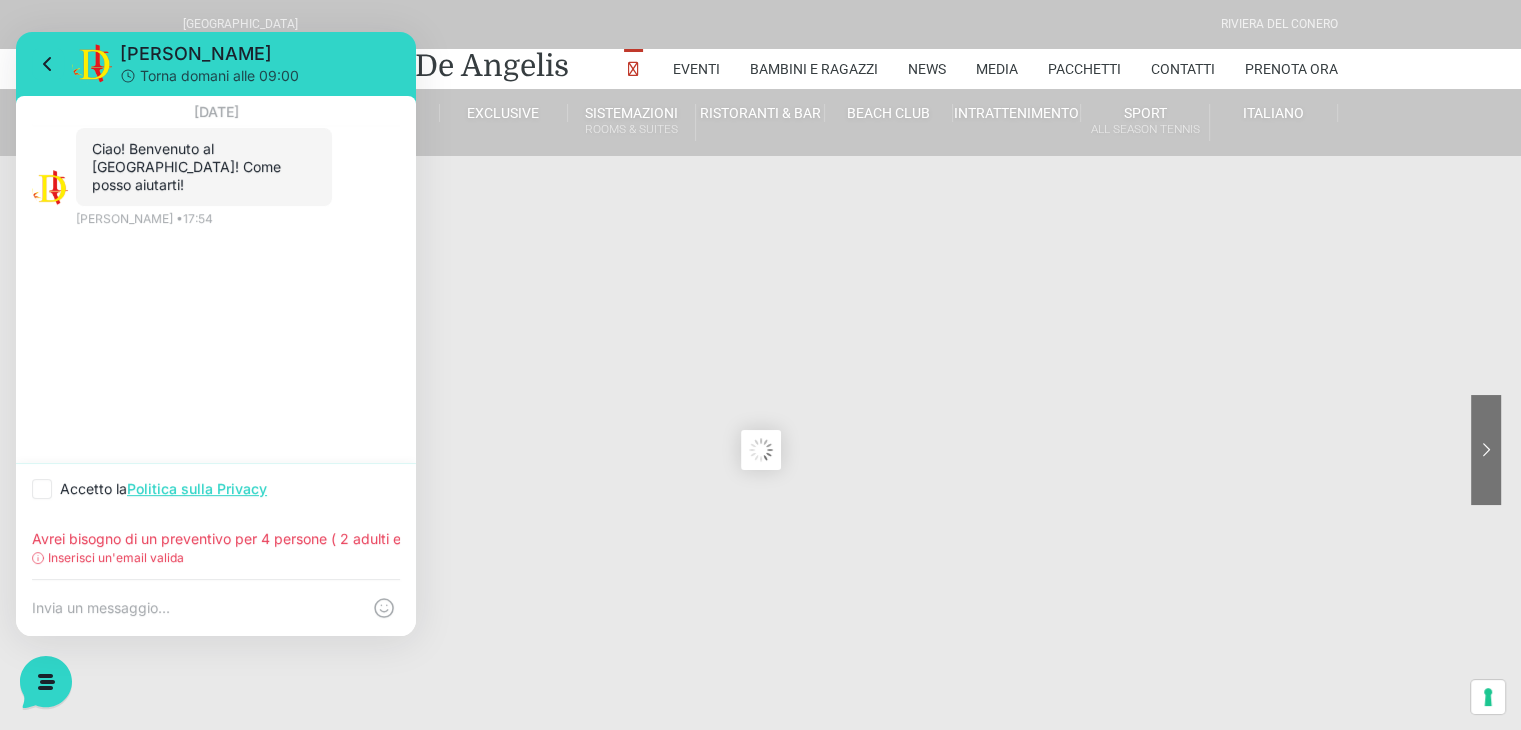 click 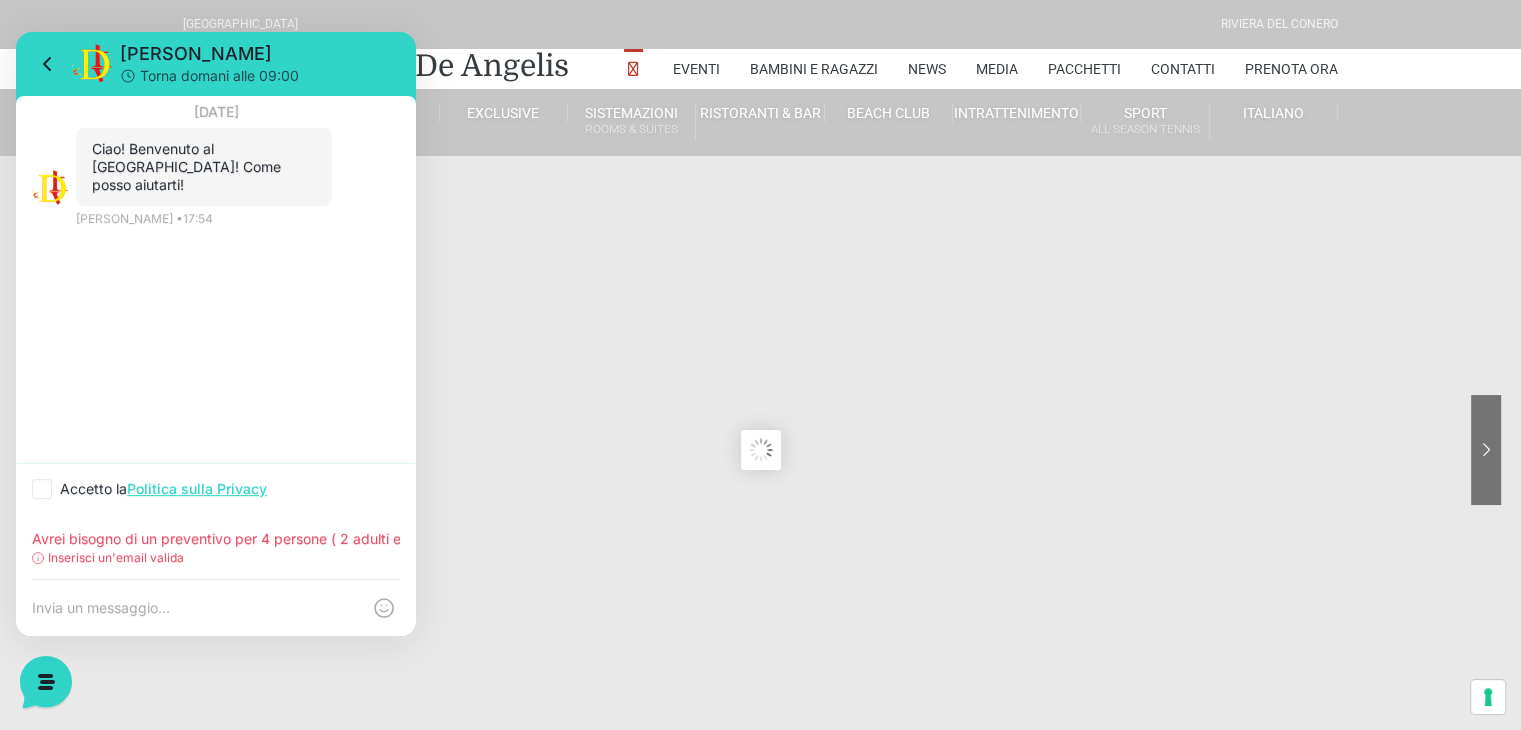 click on "Accetto la  Politica sulla Privacy" at bounding box center (38, 489) 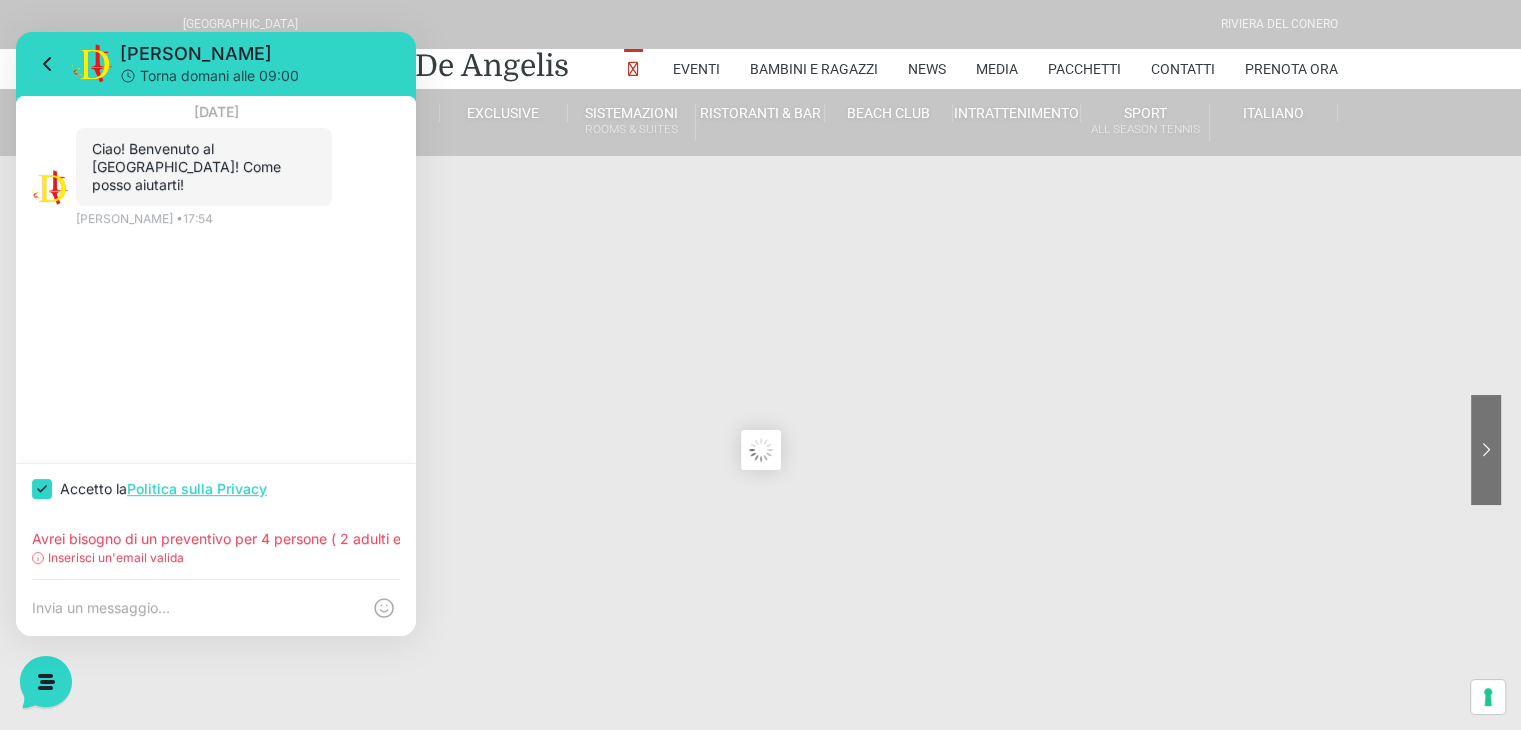 checkbox on "true" 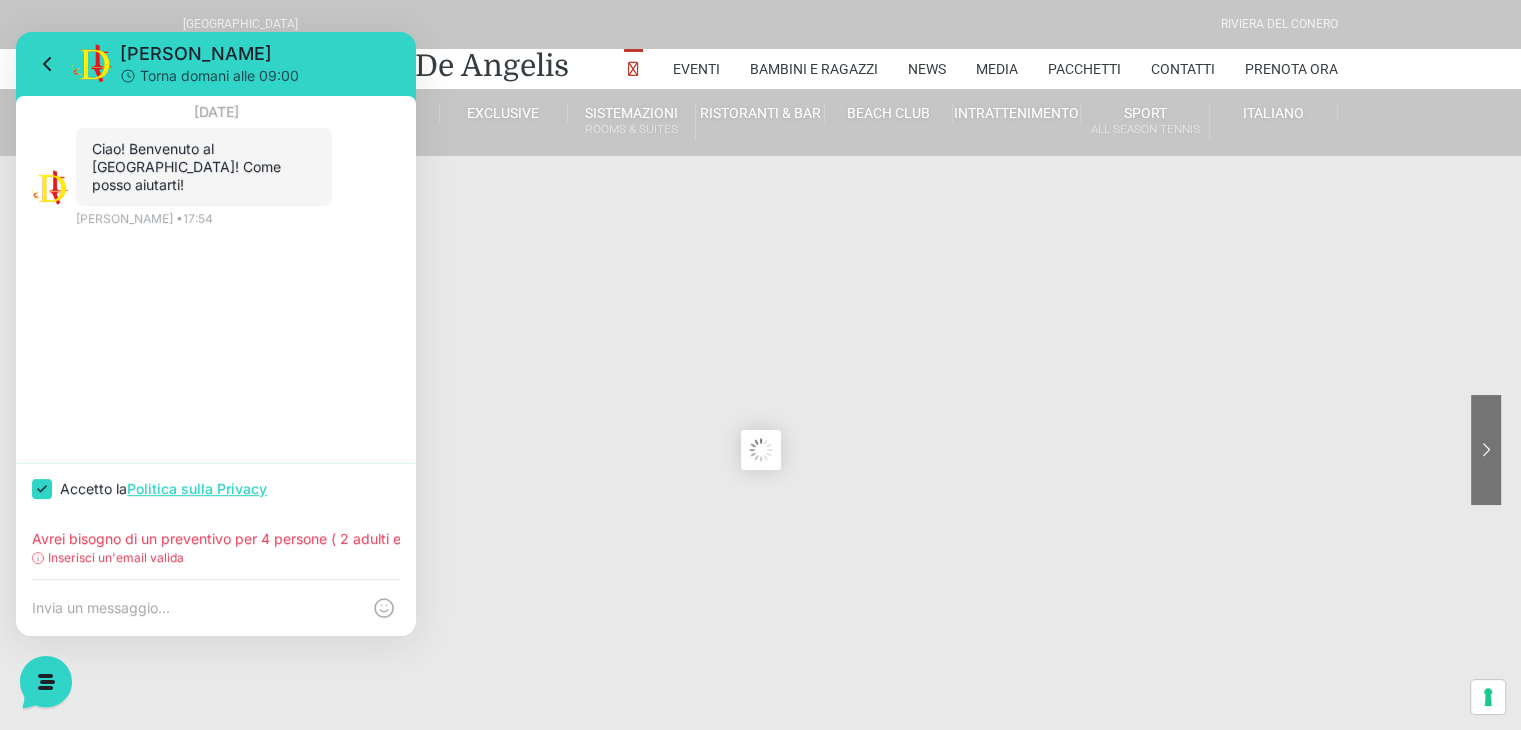 click on "Inserisci un'email valida" at bounding box center (116, 558) 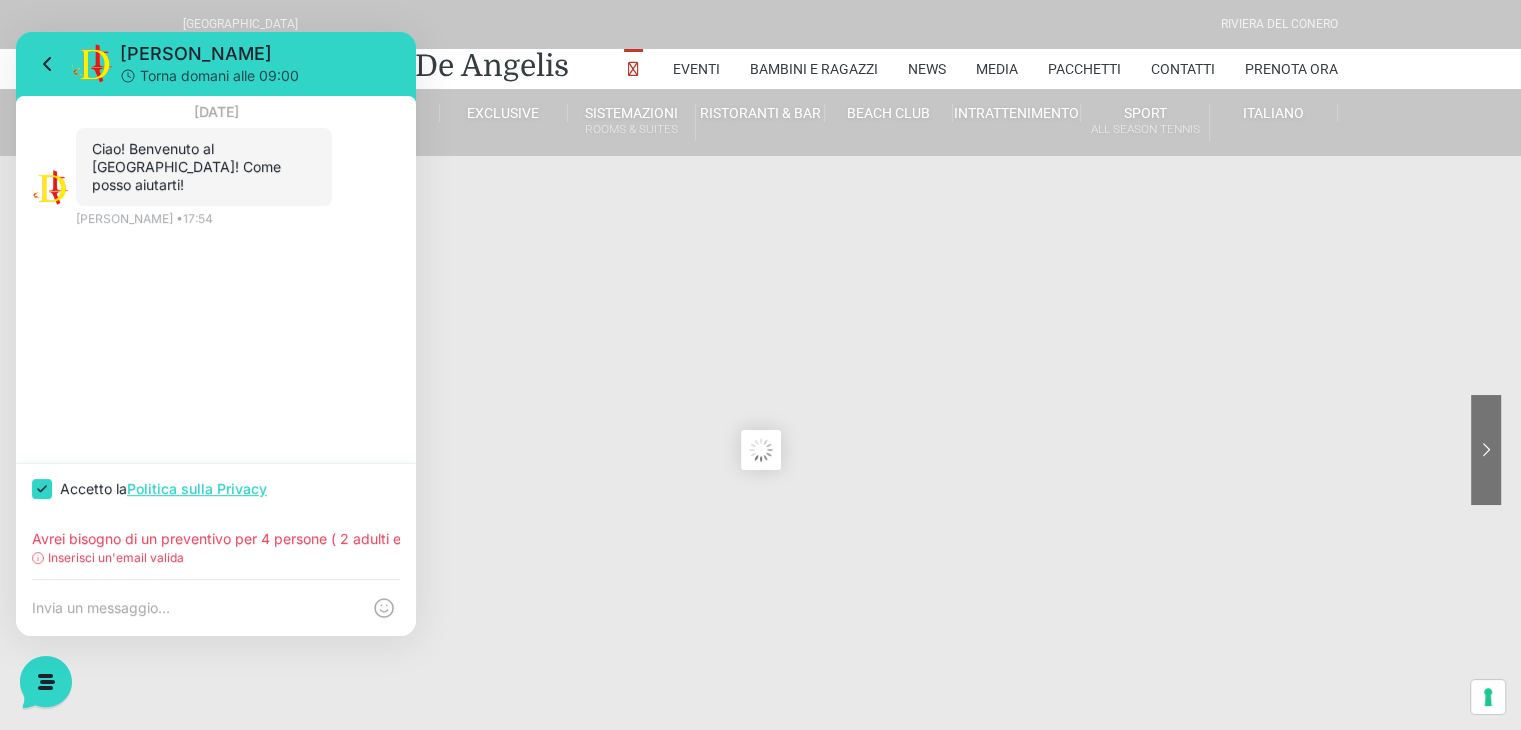 click on "Inserisci un'email valida" at bounding box center (116, 558) 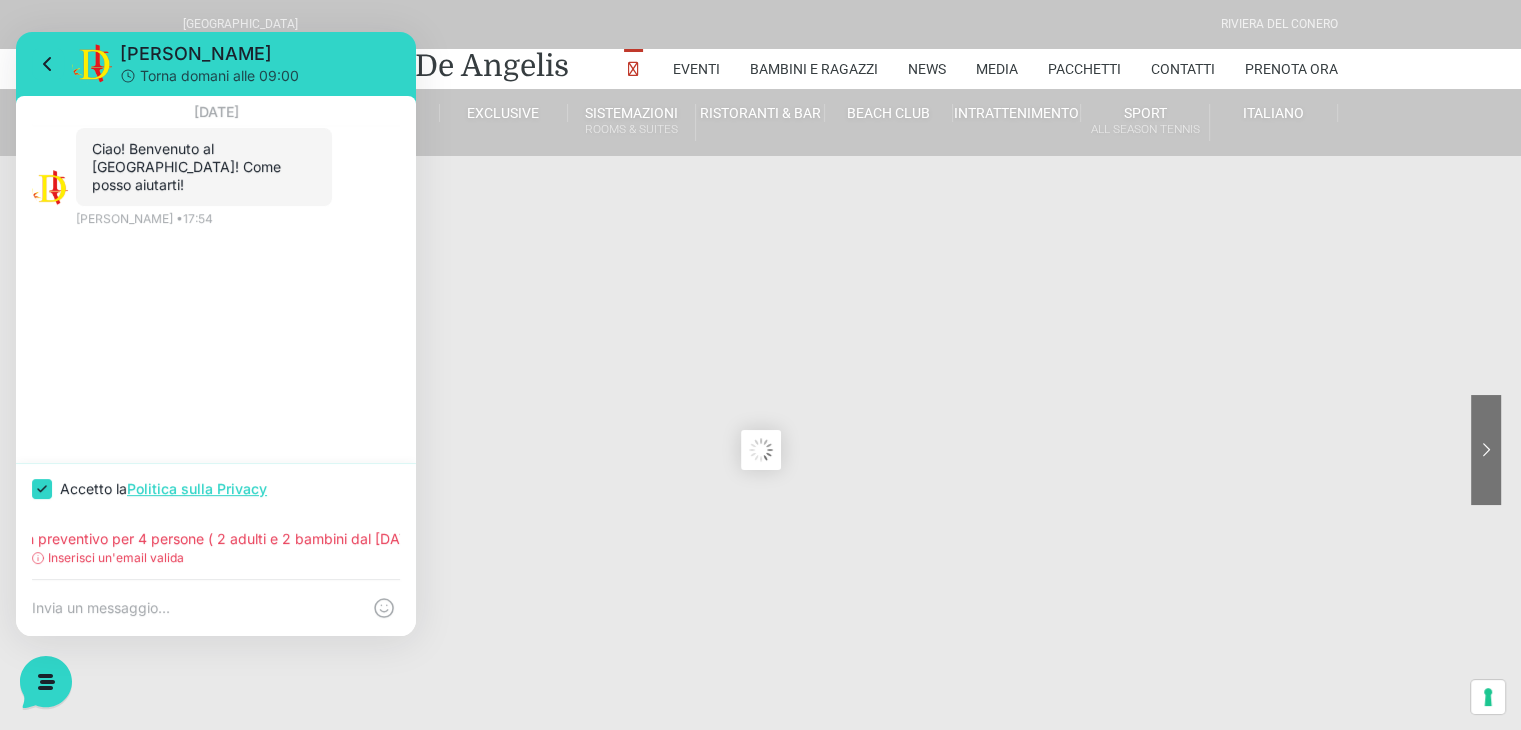 scroll, scrollTop: 0, scrollLeft: 203, axis: horizontal 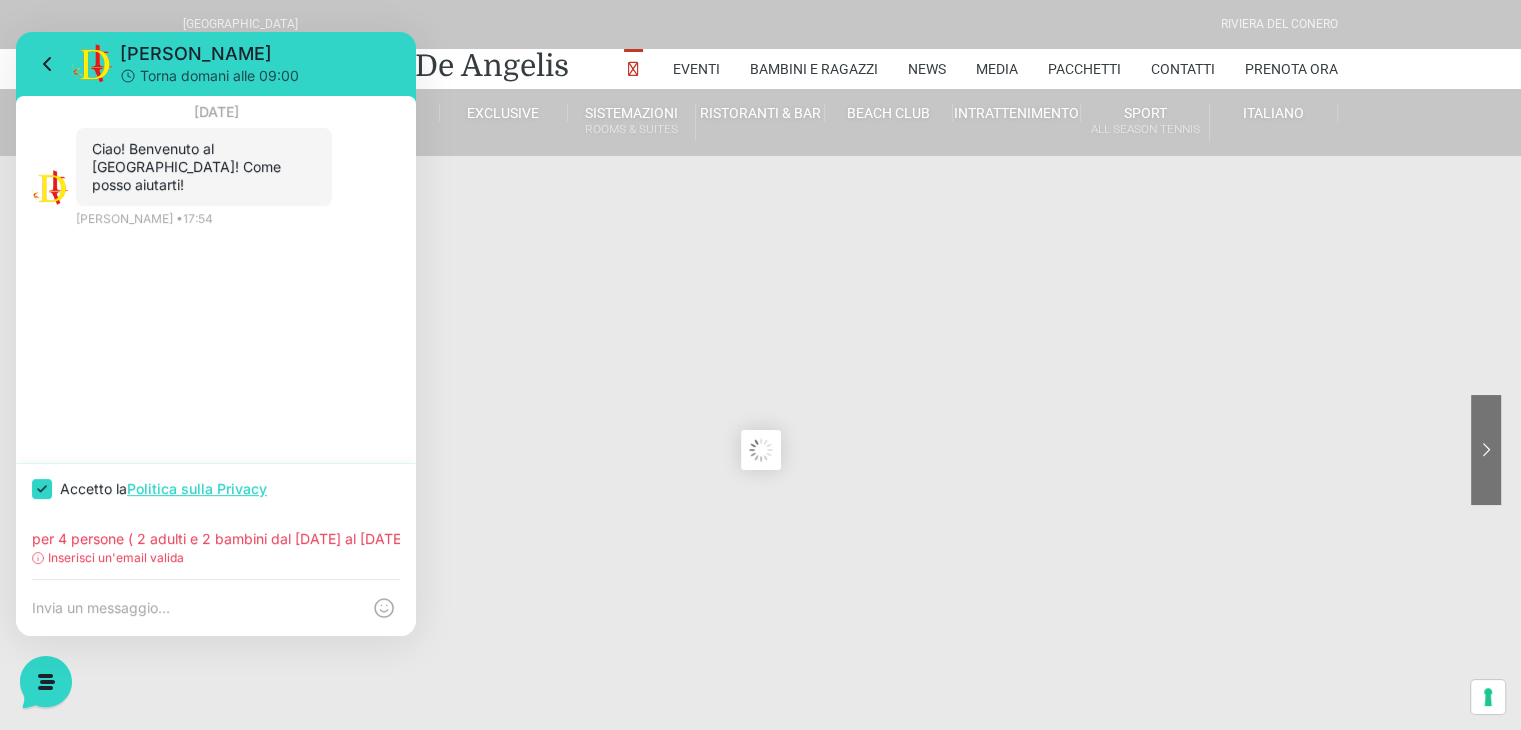 drag, startPoint x: 33, startPoint y: 538, endPoint x: 464, endPoint y: 558, distance: 431.46378 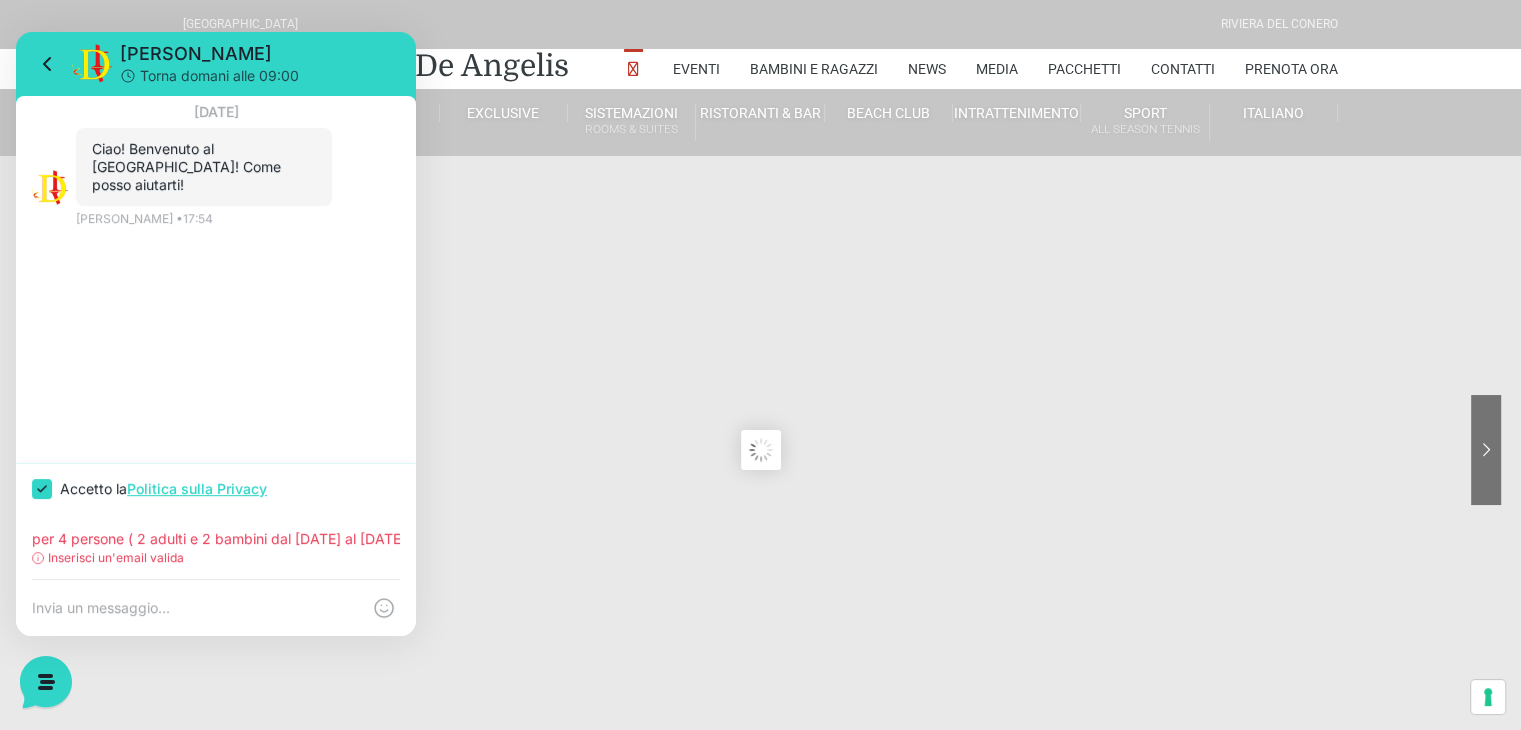 click on "Jerry Torna domani alle 09:00 29 luglio 2025 Ciao! Benvenuto al Centro Vacanze Resort! Come posso aiutarti! 17:54 Jerry •  17:54 Accetto la  Politica sulla Privacy Avrei bisogno di un preventivo per 4 persone ( 2 adulti e 2 bambini dal 27 al 31 agosto) Inserisci un'email valida" 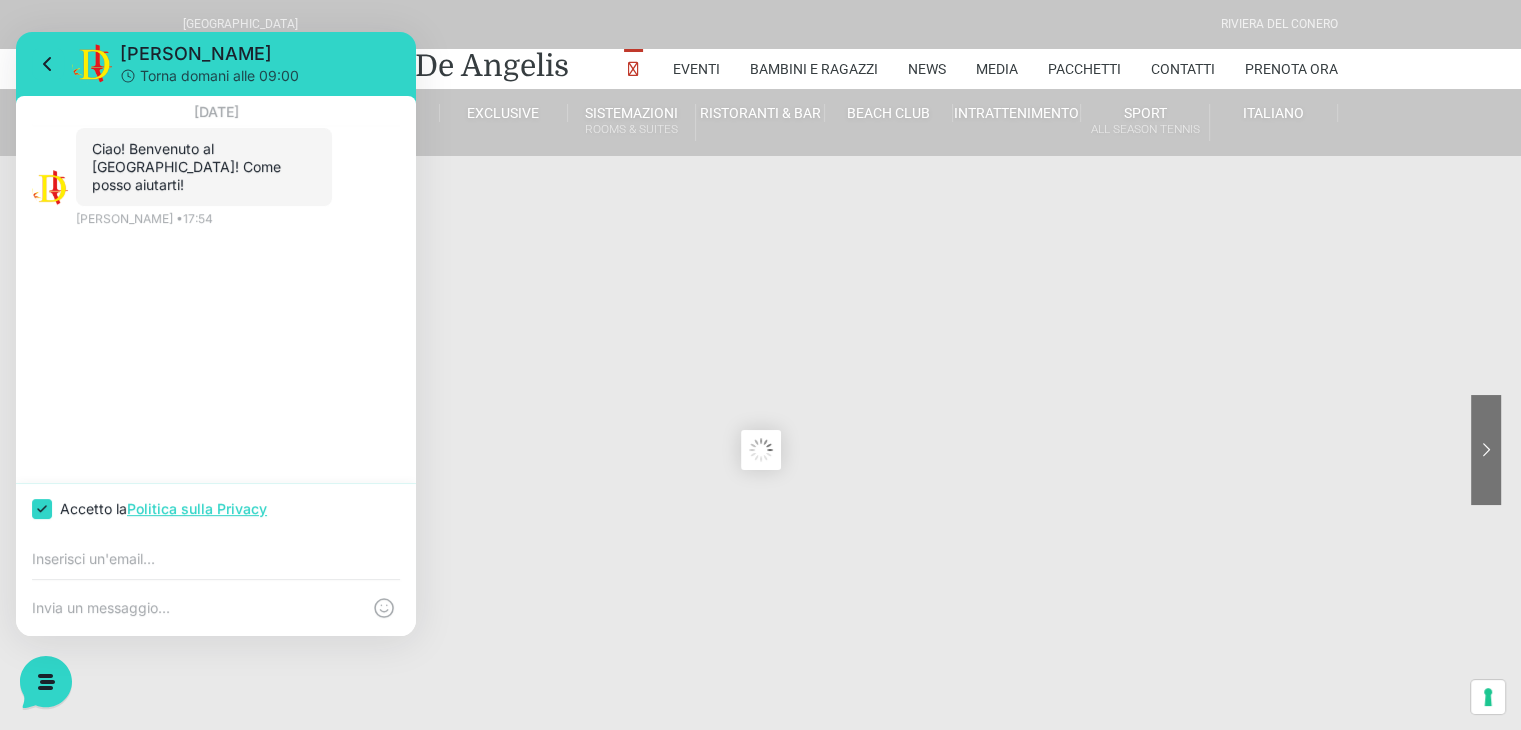 scroll, scrollTop: 0, scrollLeft: 0, axis: both 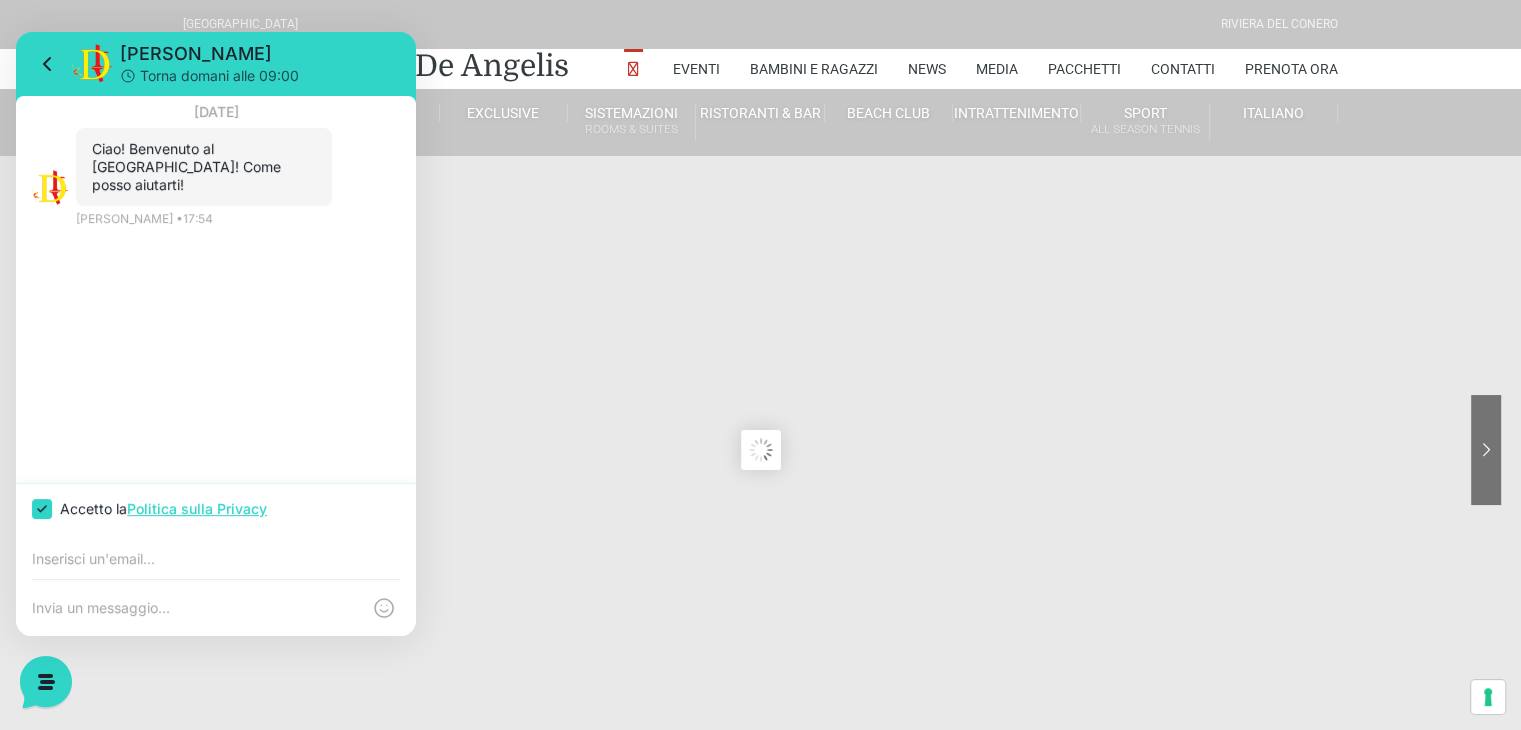 click at bounding box center [216, 559] 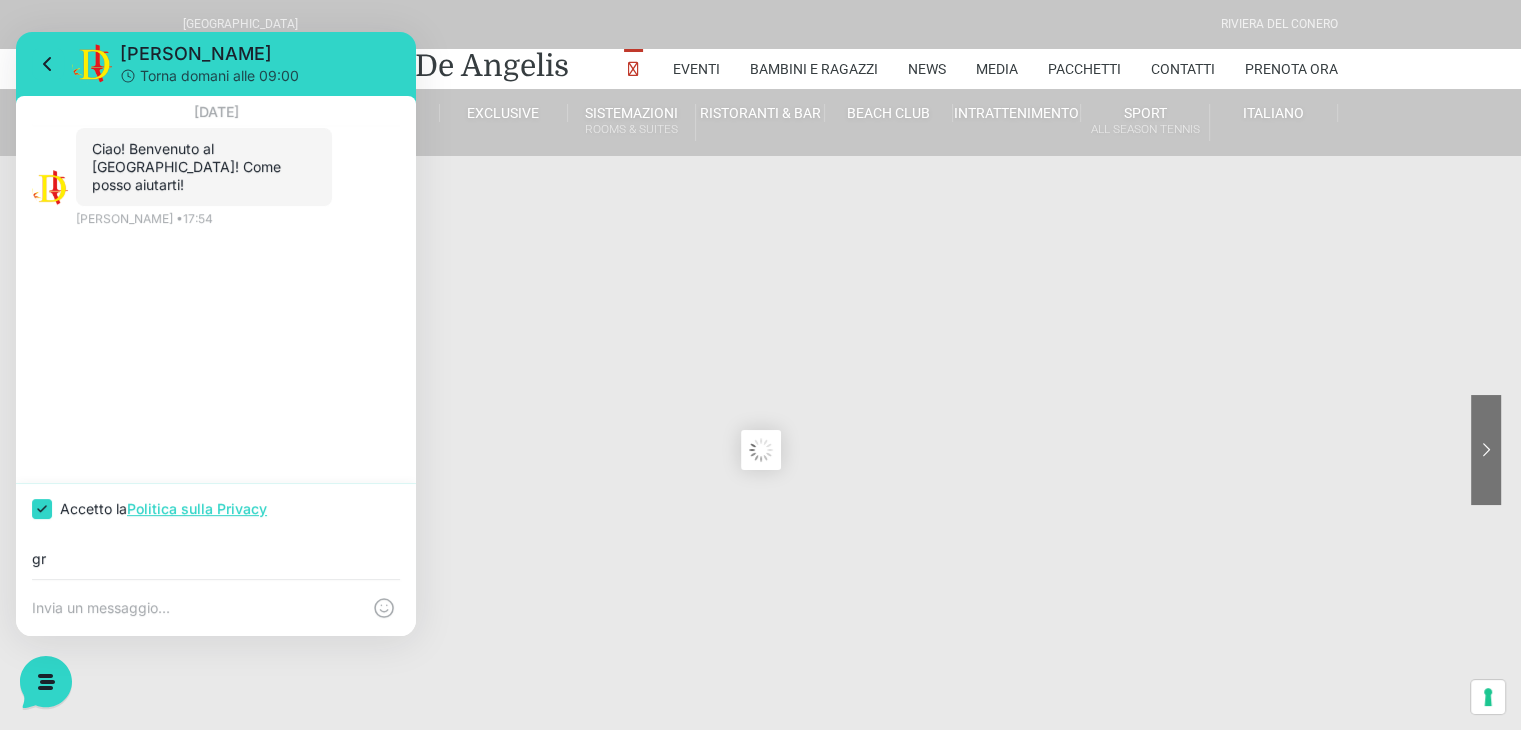 type on "g" 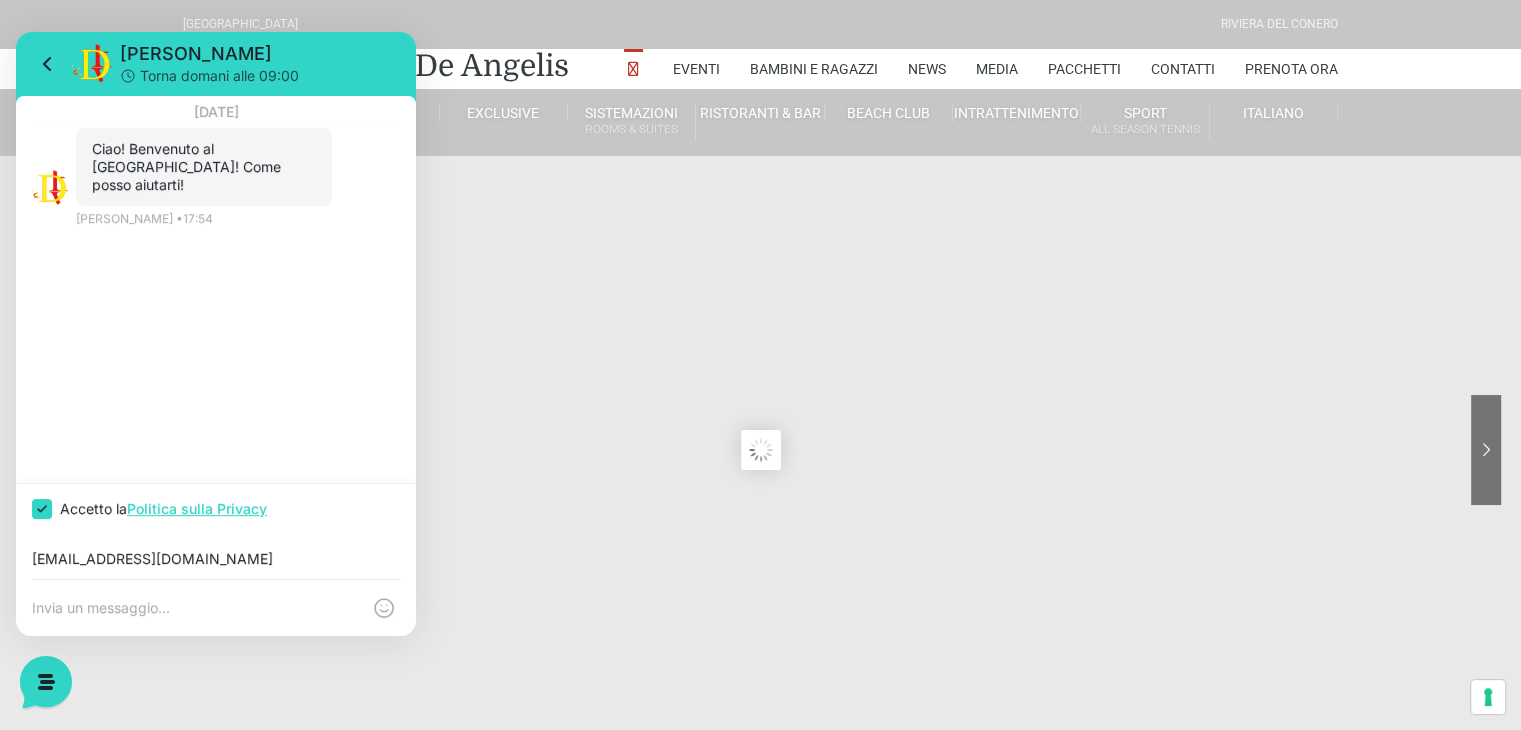 type on "cervellinazione@gmail.com" 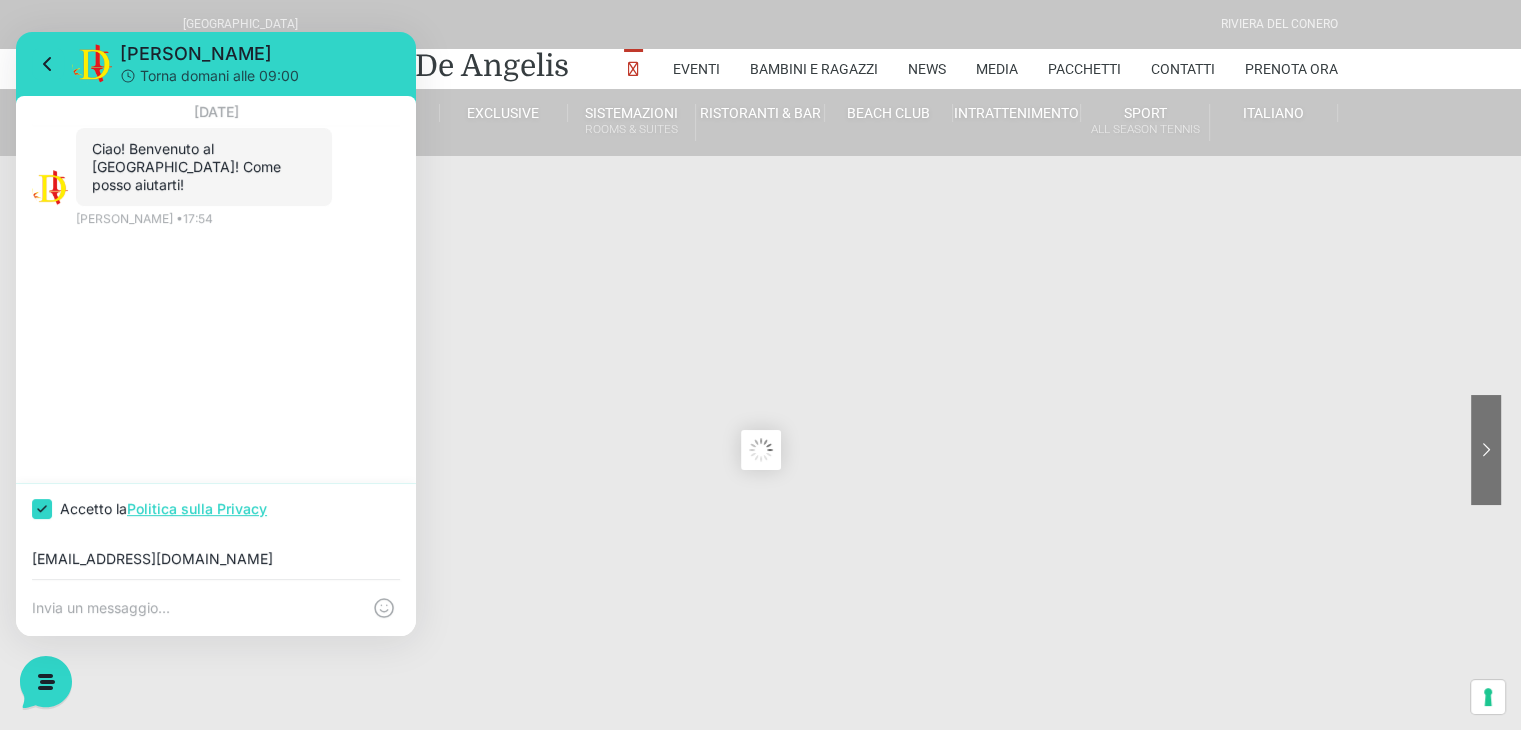 click at bounding box center [196, 608] 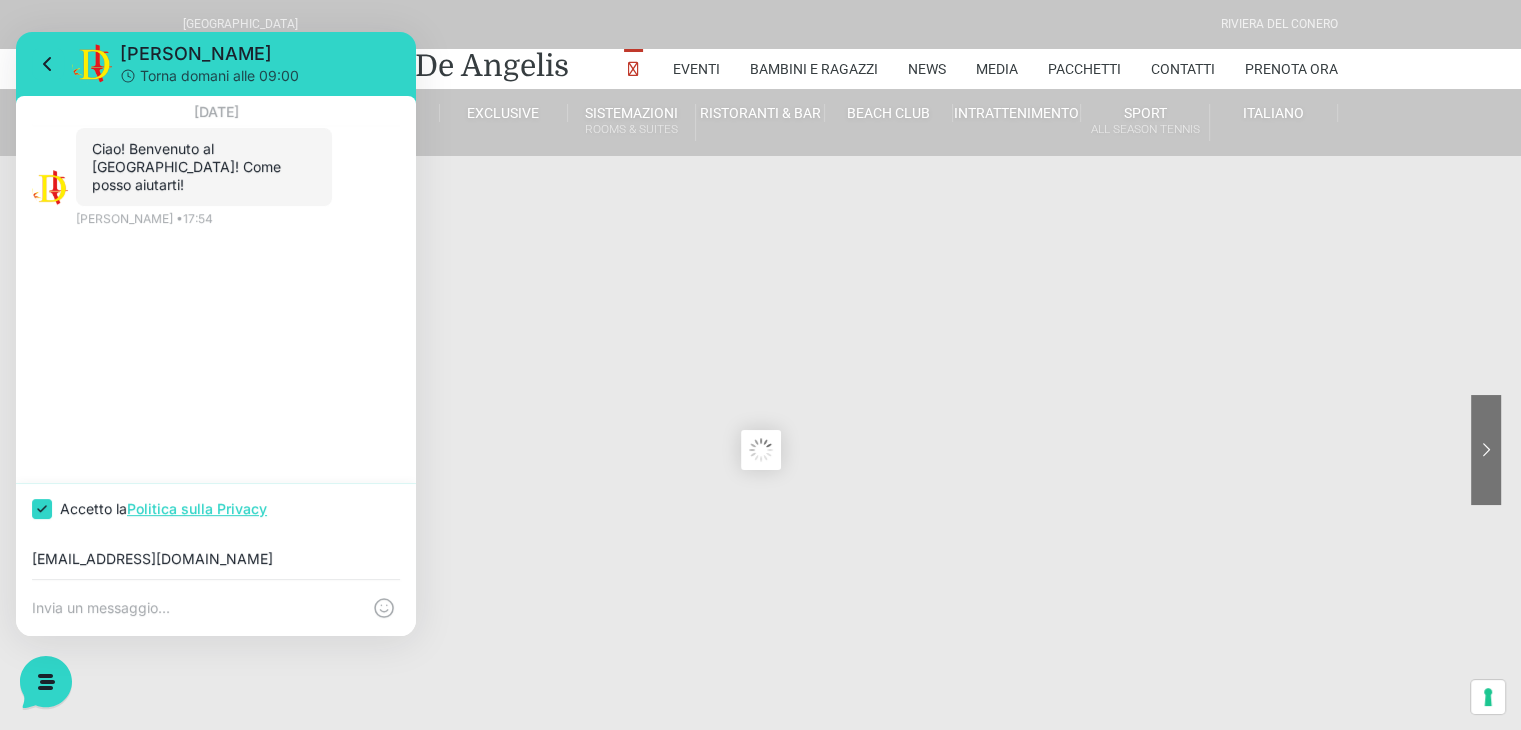 paste on "Avrei bisogno di un preventivo per 4 persone ( 2 adulti e 2 bambini dal 27 al 31 agosto)" 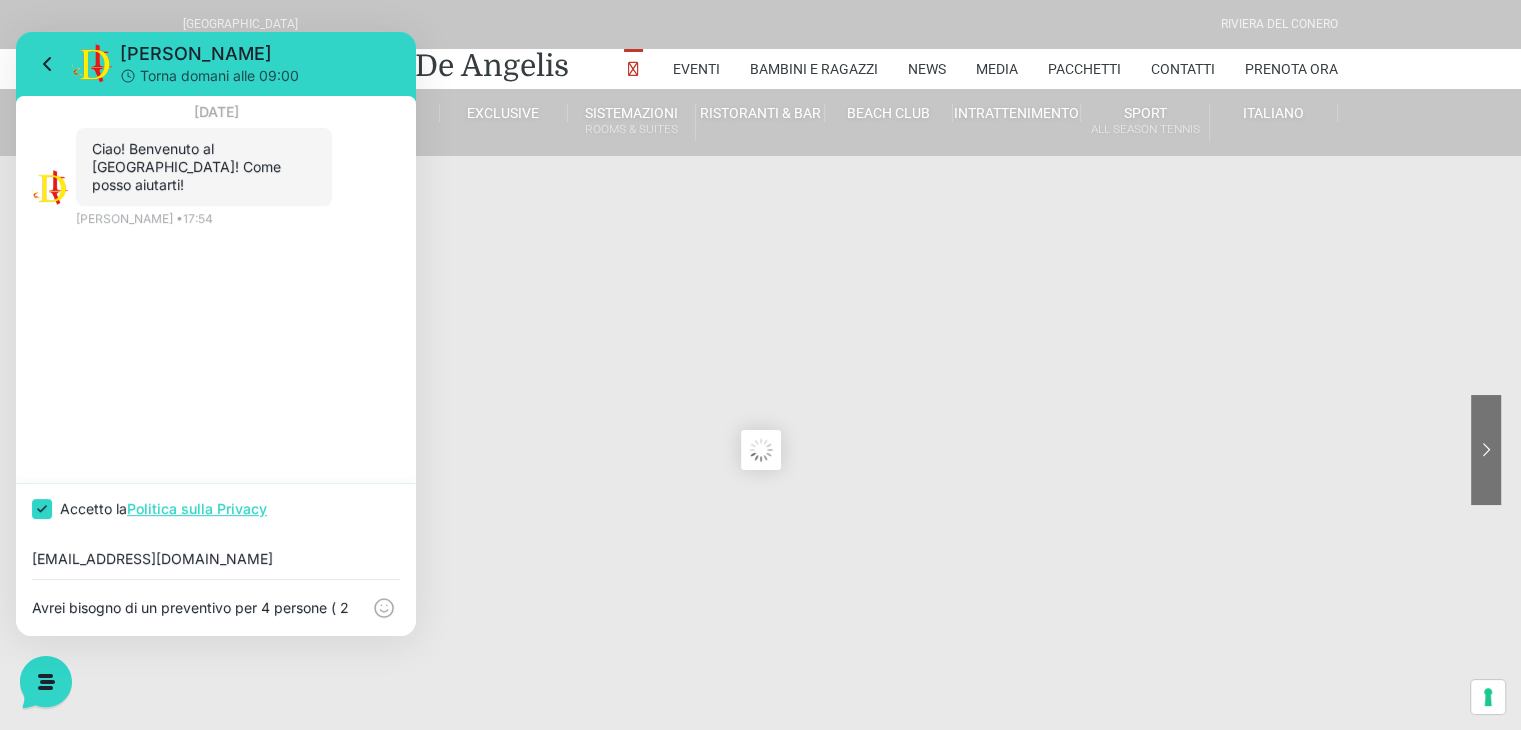 scroll, scrollTop: 16, scrollLeft: 0, axis: vertical 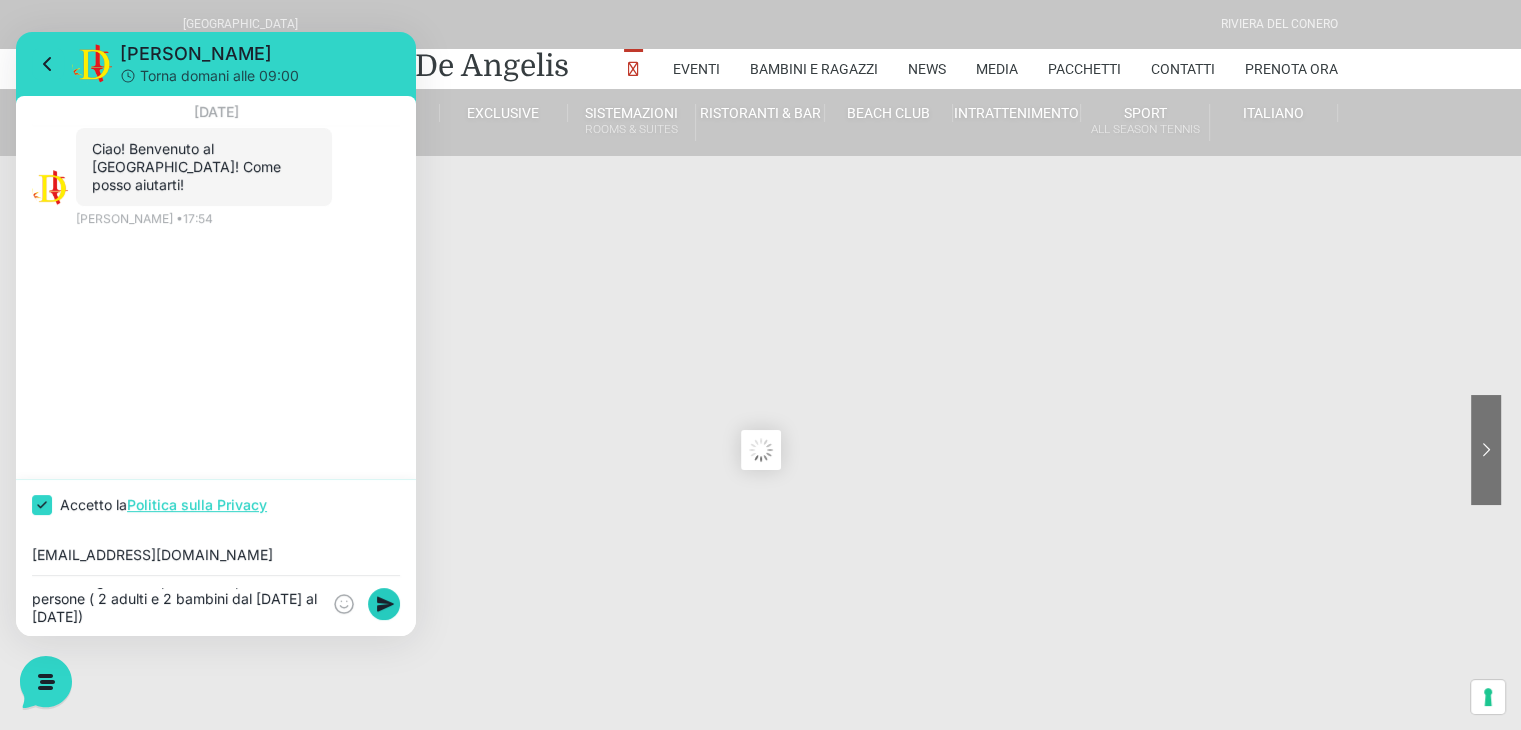 type on "Avrei bisogno di un preventivo per 4 persone ( 2 adulti e 2 bambini dal 27 al 31 agosto)" 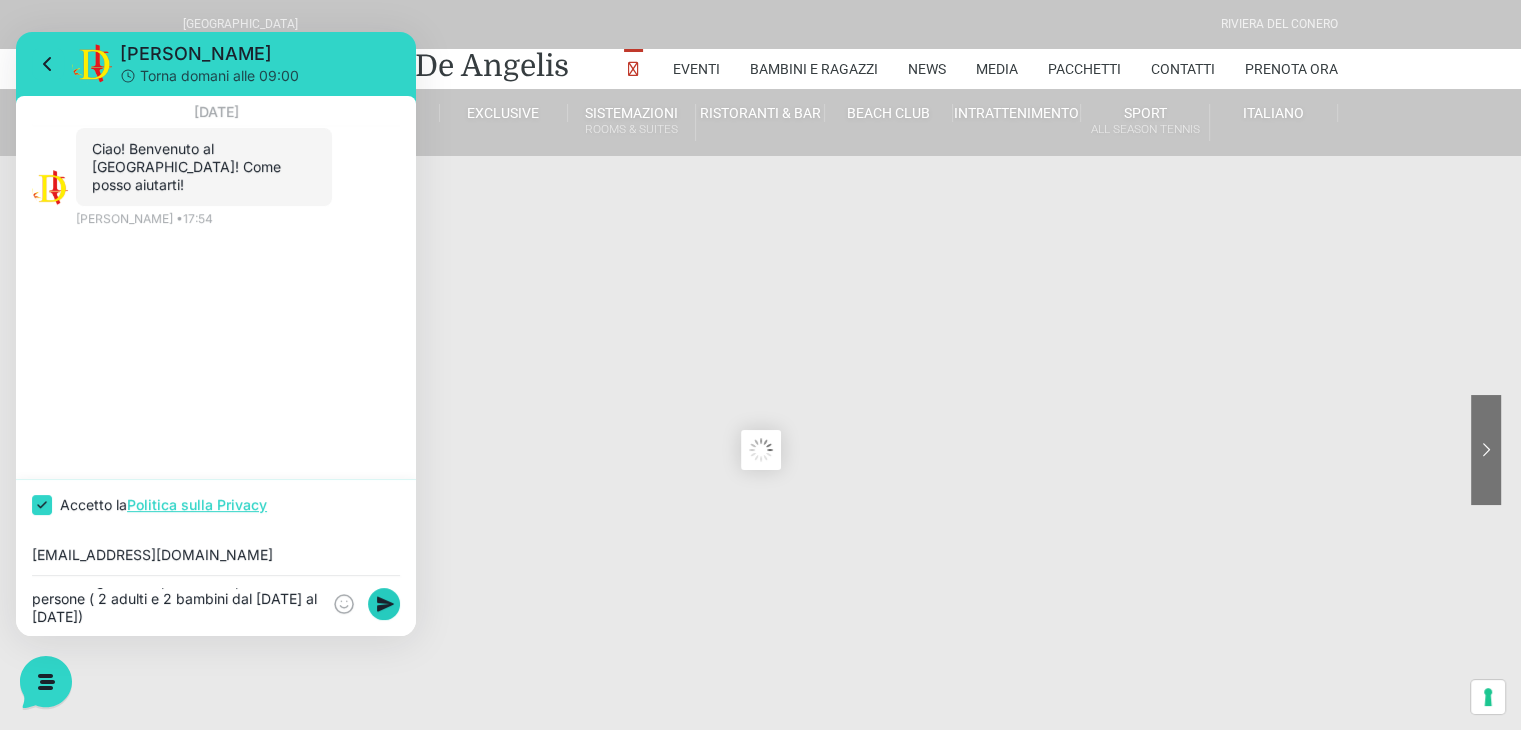 click 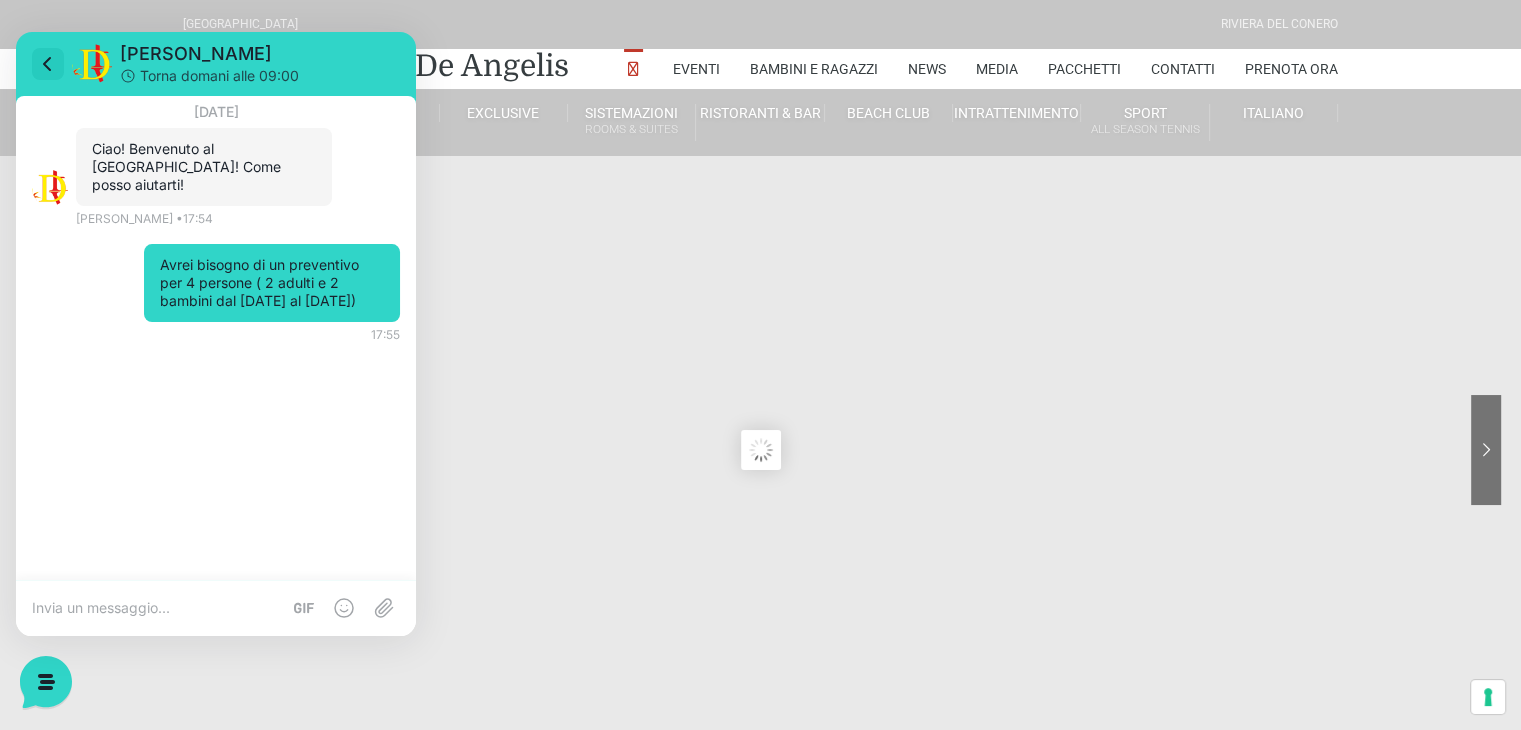 click 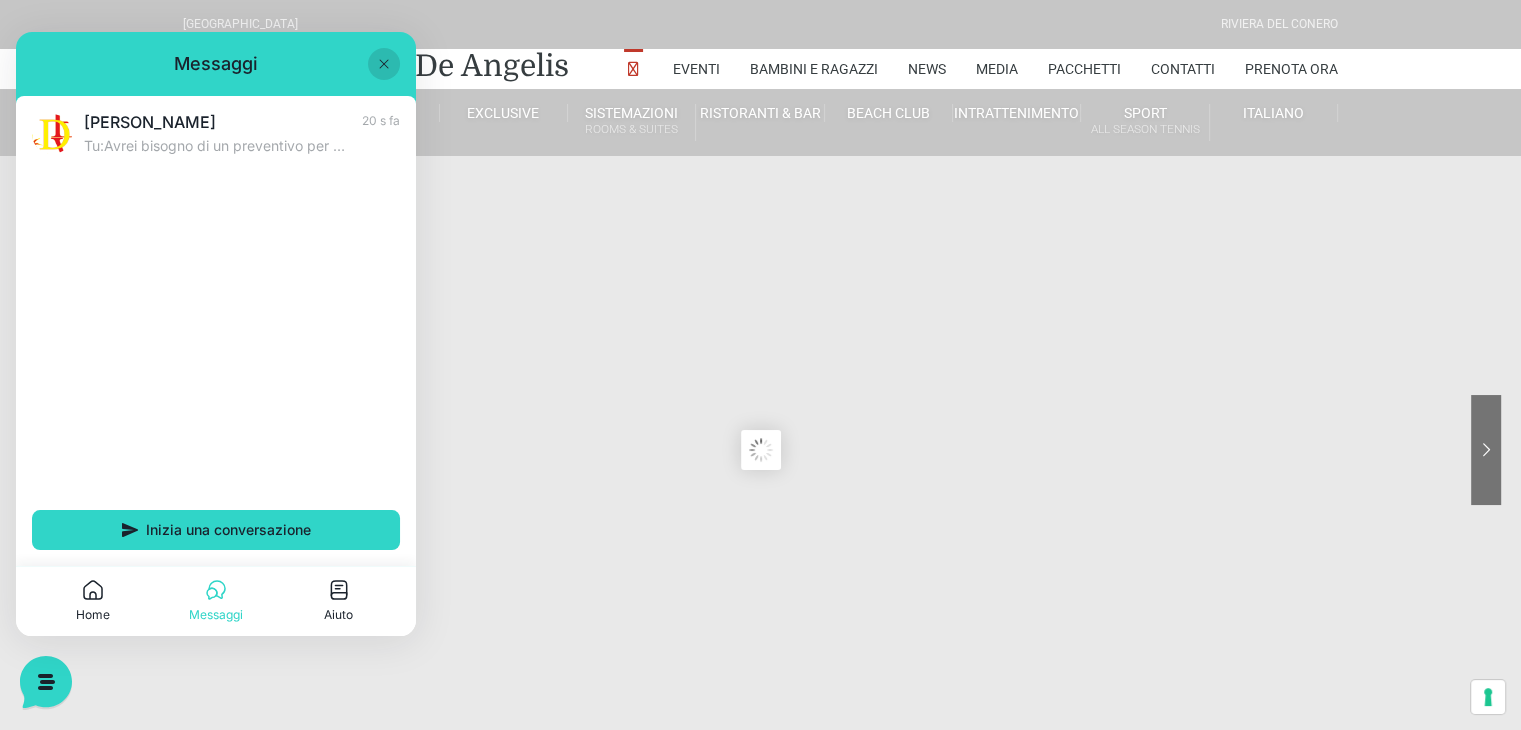 click at bounding box center (384, 64) 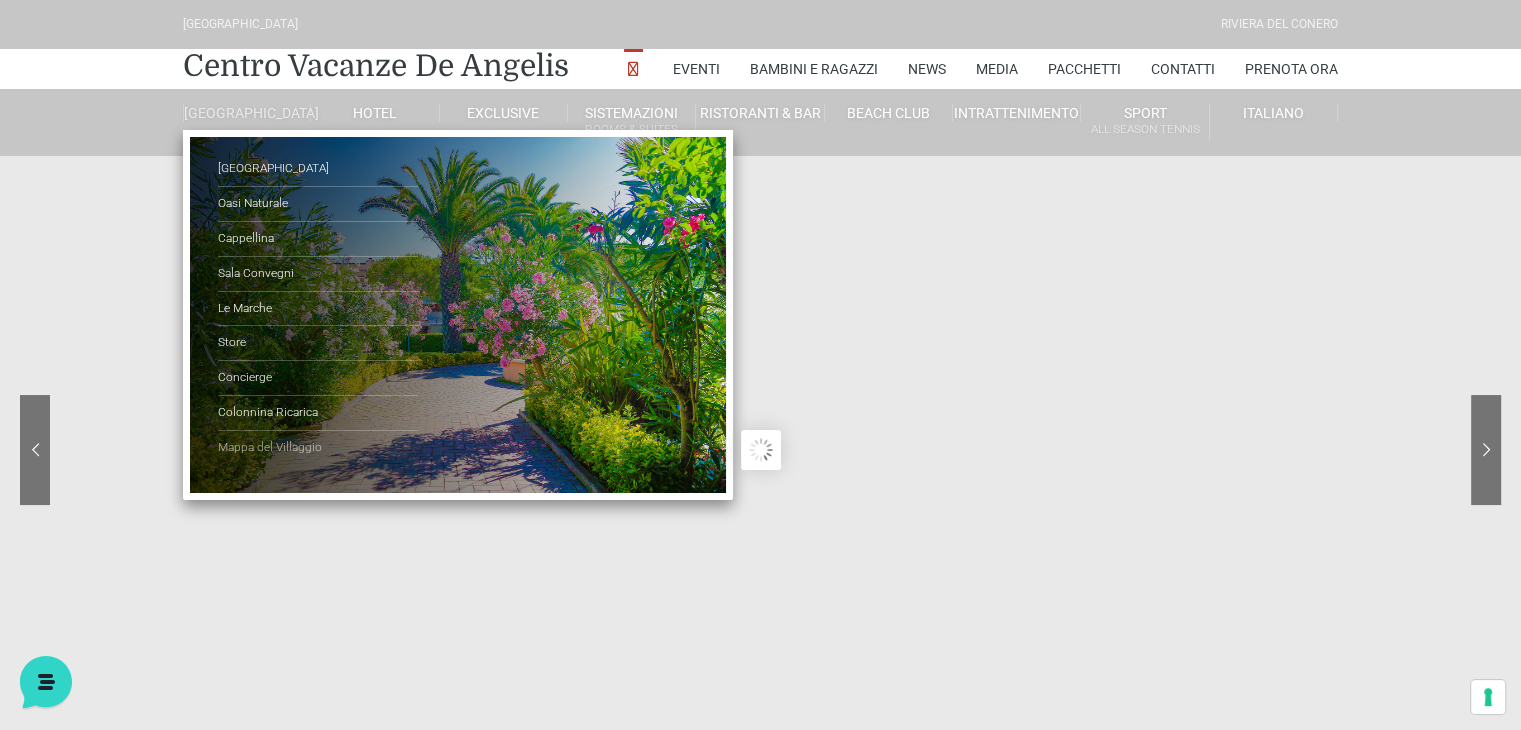 click on "Mappa del Villaggio" at bounding box center [318, 448] 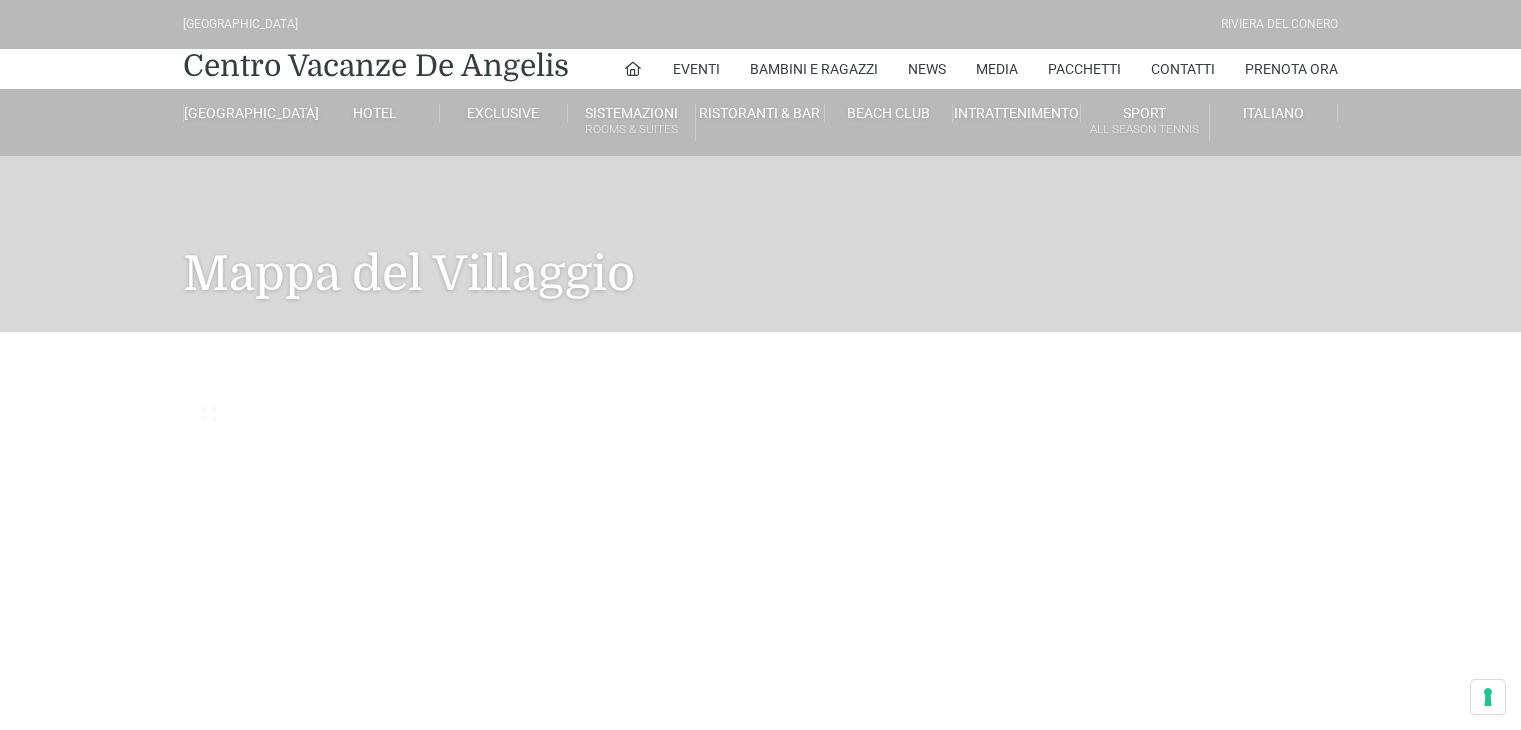 scroll, scrollTop: 0, scrollLeft: 0, axis: both 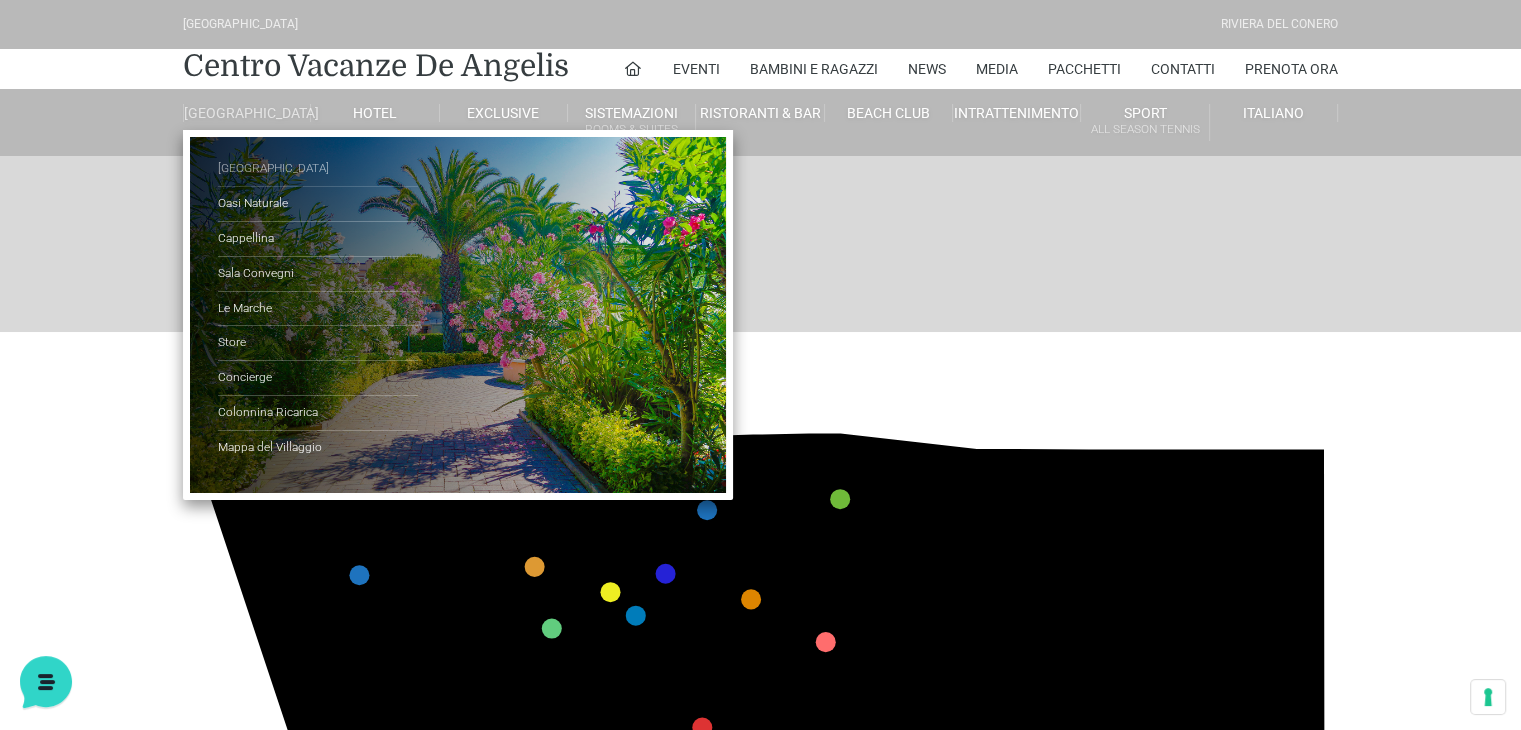 click on "[GEOGRAPHIC_DATA]" at bounding box center (318, 169) 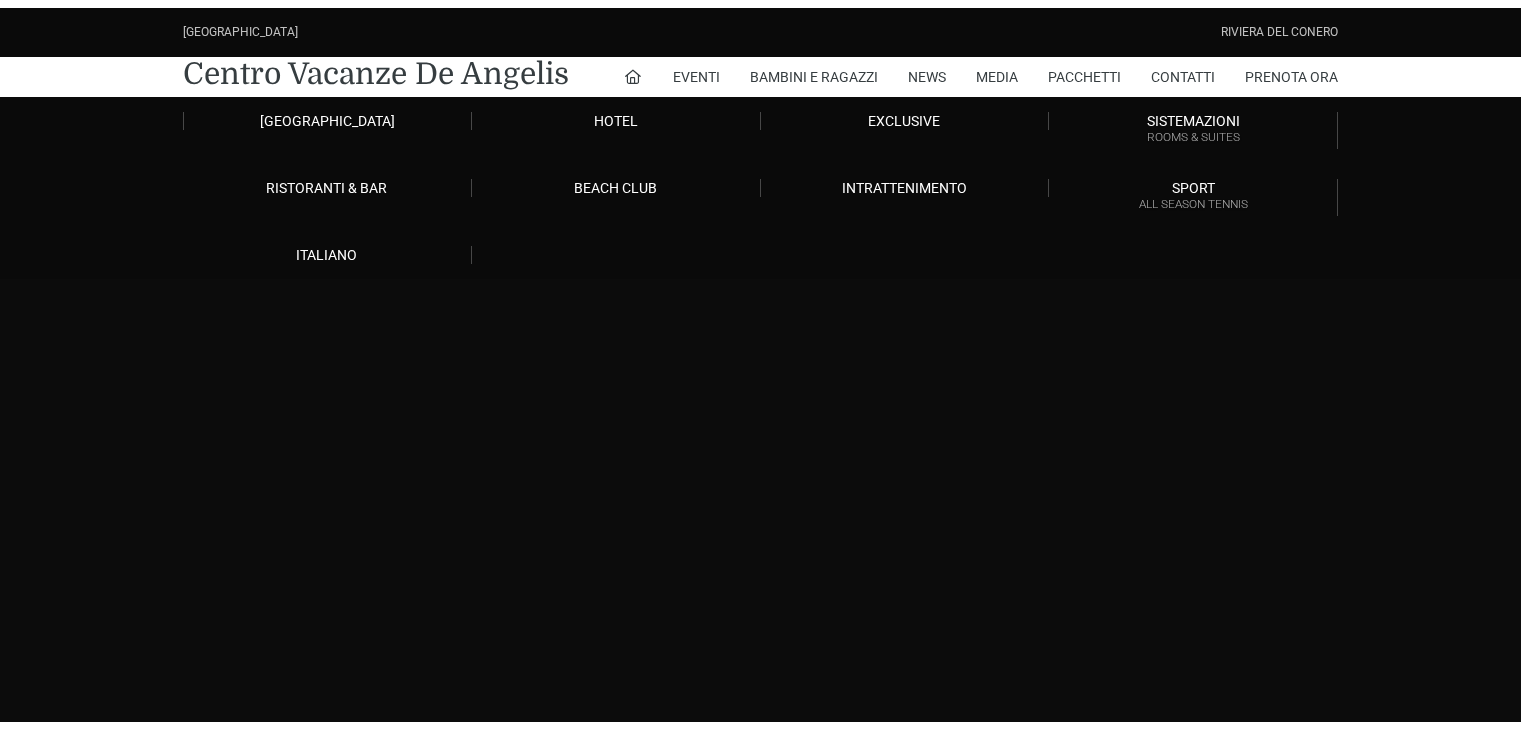 scroll, scrollTop: 0, scrollLeft: 0, axis: both 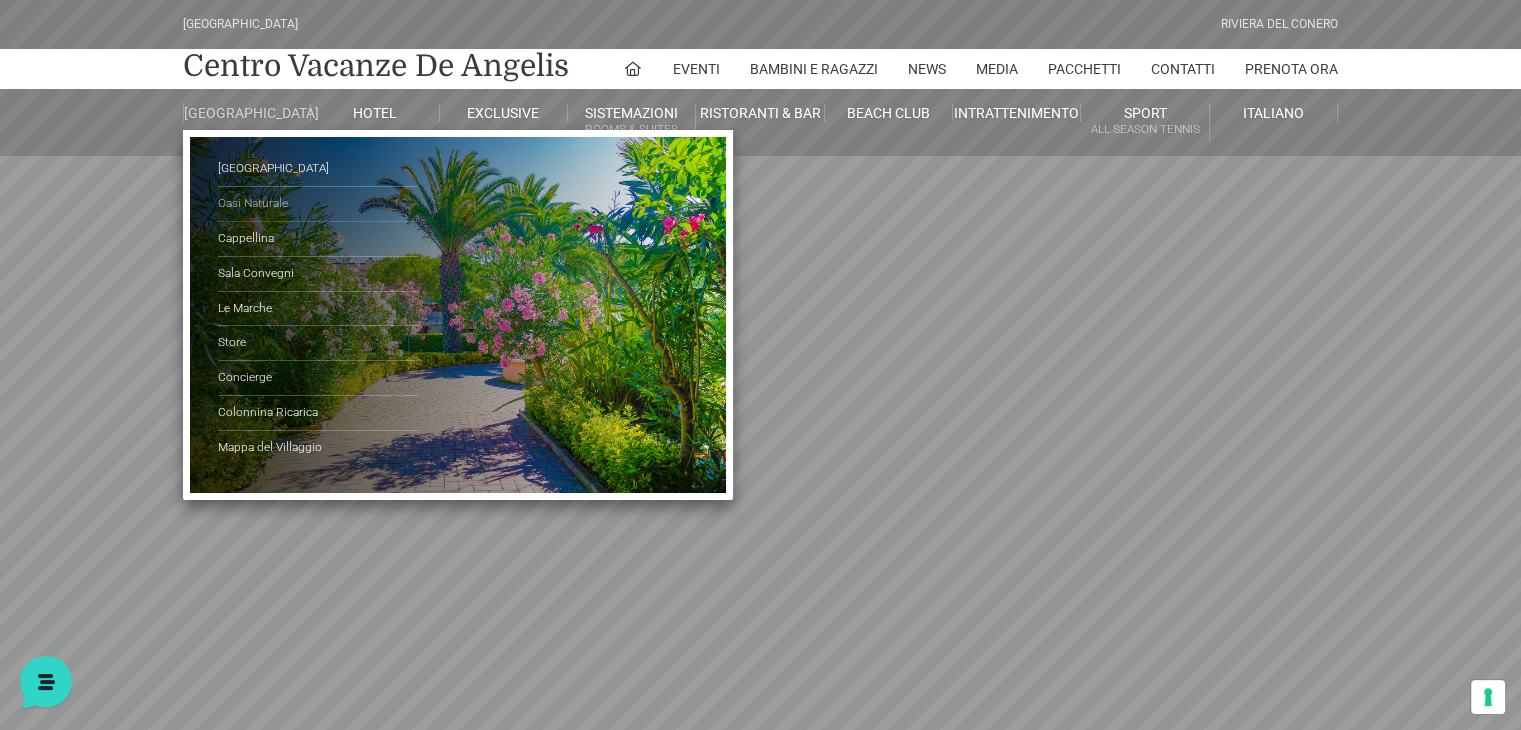 click on "Oasi Naturale" at bounding box center (318, 204) 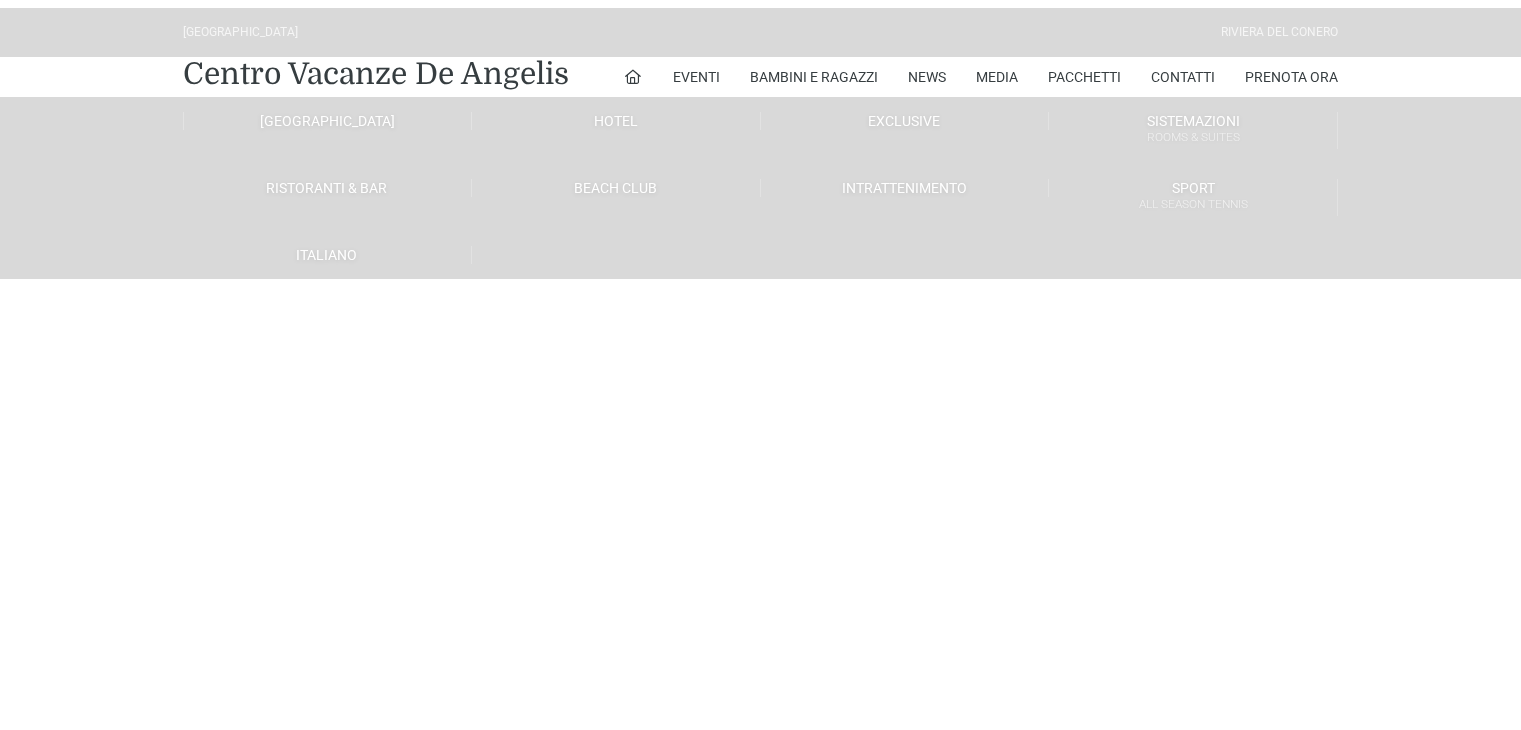 scroll, scrollTop: 0, scrollLeft: 0, axis: both 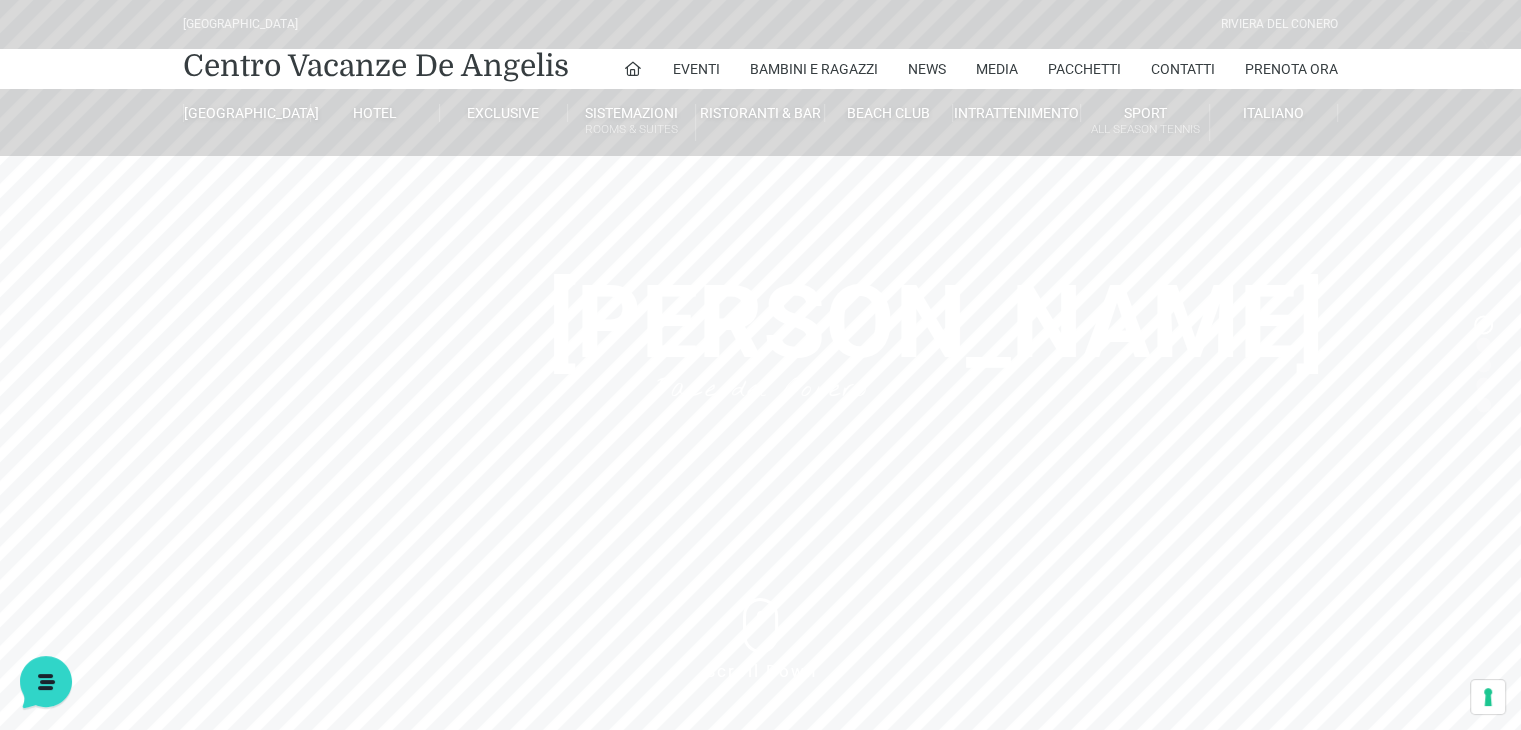 click on "Villaggio Hotel Resort
Riviera Del Conero
Centro Vacanze De Angelis
Eventi
Miss Italia
Cerimonie
Team building
Bambini e Ragazzi
Holly Beach Club
Holly Teeny Club
Holly Young Club
Piscine
Iscrizioni Holly Club
News
Media
Pacchetti
Contatti
Prenota Ora
De Angelis Resort
Parco Piscine
Oasi Naturale
Cappellina
Sala Convegni
Le Marche
Store
Concierge
Colonnina Ricarica
Mappa del Villaggio
Hotel
Suite Prestige
Camera Prestige
Camera Suite H
Sala Meeting
Exclusive
Villa Luxury
Dimora Padronale
Villa 601 Alpine
Villa Classic
Bilocale Garden Gold
Sistemazioni Rooms & Suites
Villa Trilocale Deluxe Numana
Villa Trilocale Deluxe Private Garden
Villa Bilocale Deluxe
Appartamento Trilocale Garden" at bounding box center (760, 400) 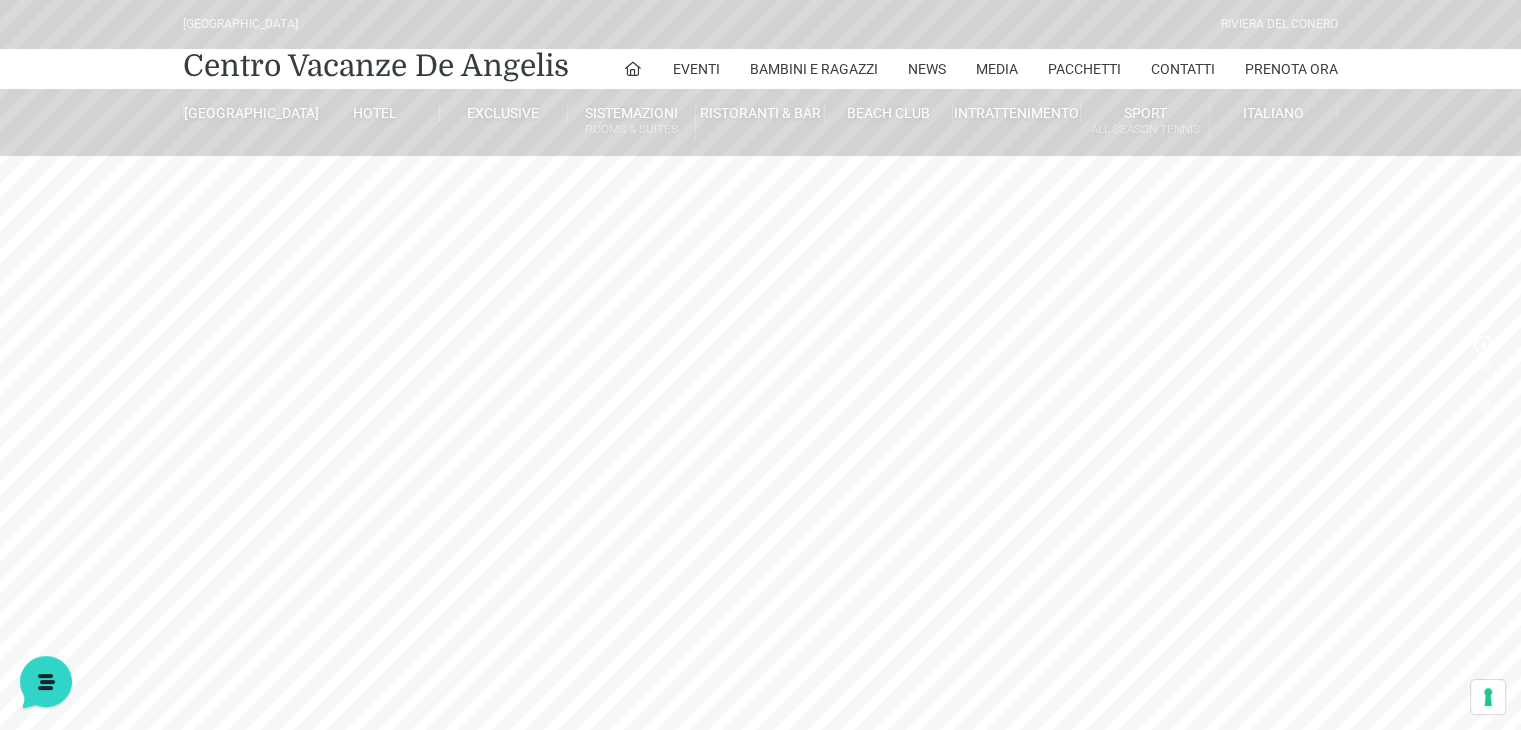 click on "Villaggio Hotel Resort
Riviera Del Conero
Centro Vacanze De Angelis
Eventi
Miss Italia
Cerimonie
Team building
Bambini e Ragazzi
Holly Beach Club
Holly Teeny Club
Holly Young Club
Piscine
Iscrizioni Holly Club
News
Media
Pacchetti
Contatti
Prenota Ora
De Angelis Resort
Parco Piscine
Oasi Naturale
Cappellina
Sala Convegni
Le Marche
Store
Concierge
Colonnina Ricarica
Mappa del Villaggio
Hotel
Suite Prestige
Camera Prestige
Camera Suite H
Sala Meeting
Exclusive
Villa Luxury
Dimora Padronale
Villa 601 Alpine
Villa Classic
Bilocale Garden Gold
Sistemazioni Rooms & Suites
Villa Trilocale Deluxe Numana
Villa Trilocale Deluxe Private Garden
Villa Bilocale Deluxe
Appartamento Trilocale Garden" at bounding box center [760, 400] 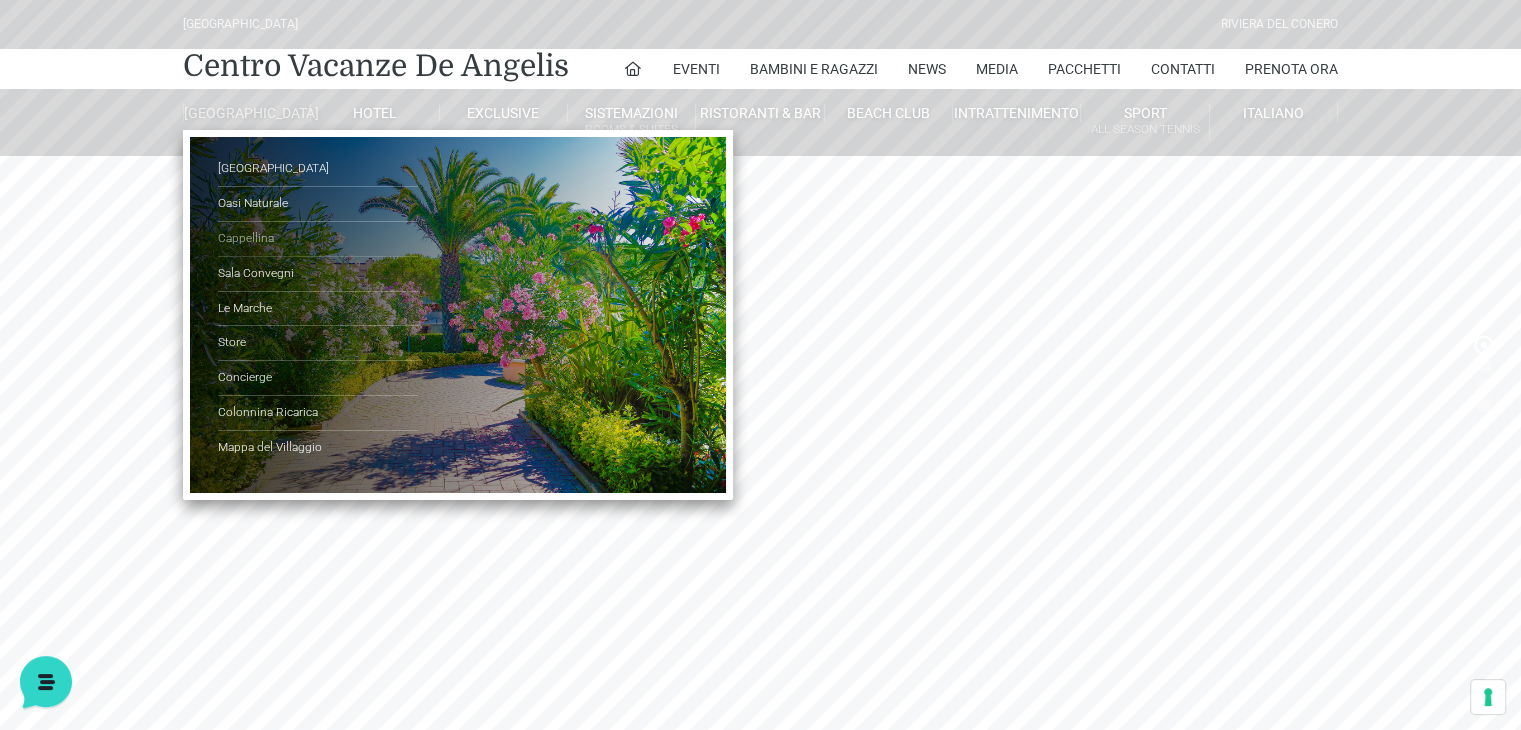 click on "Cappellina" at bounding box center (318, 239) 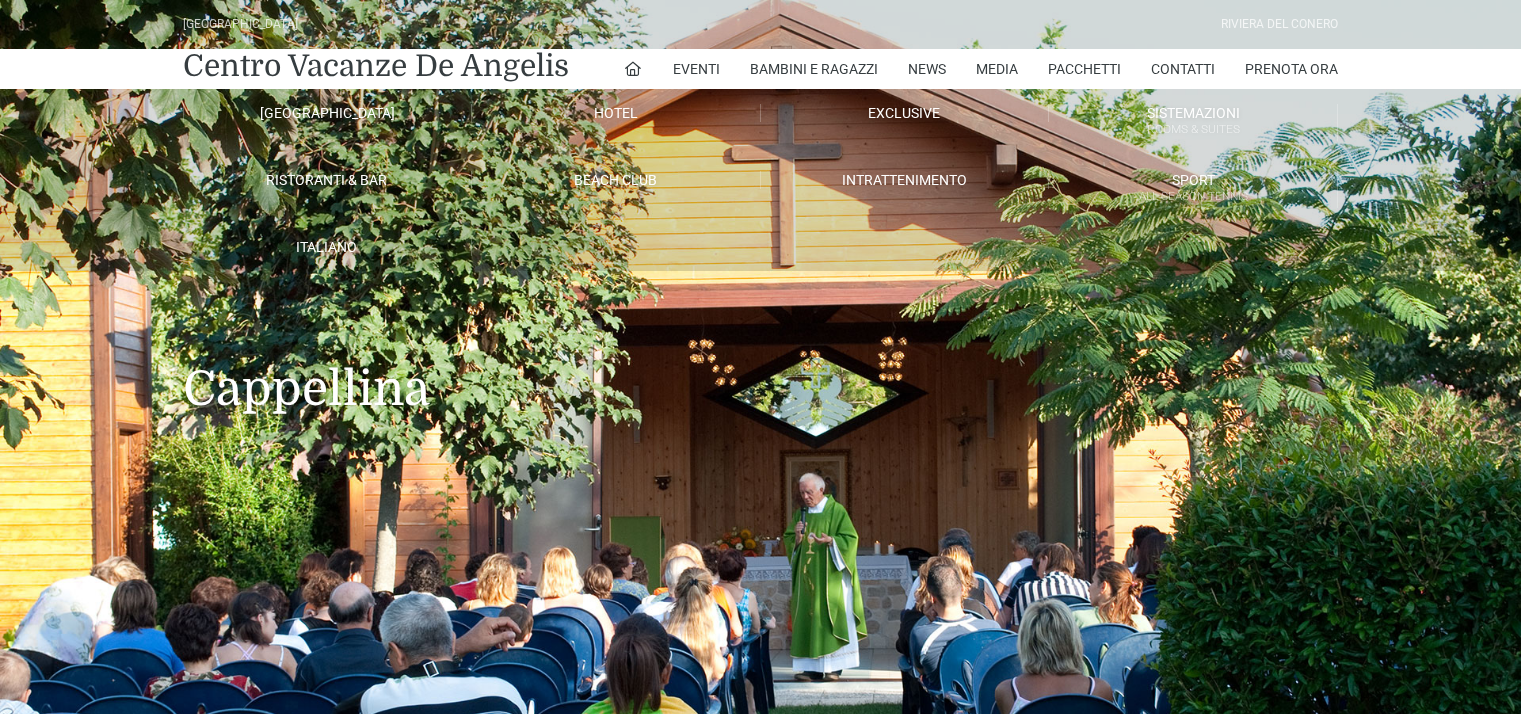 scroll, scrollTop: 0, scrollLeft: 0, axis: both 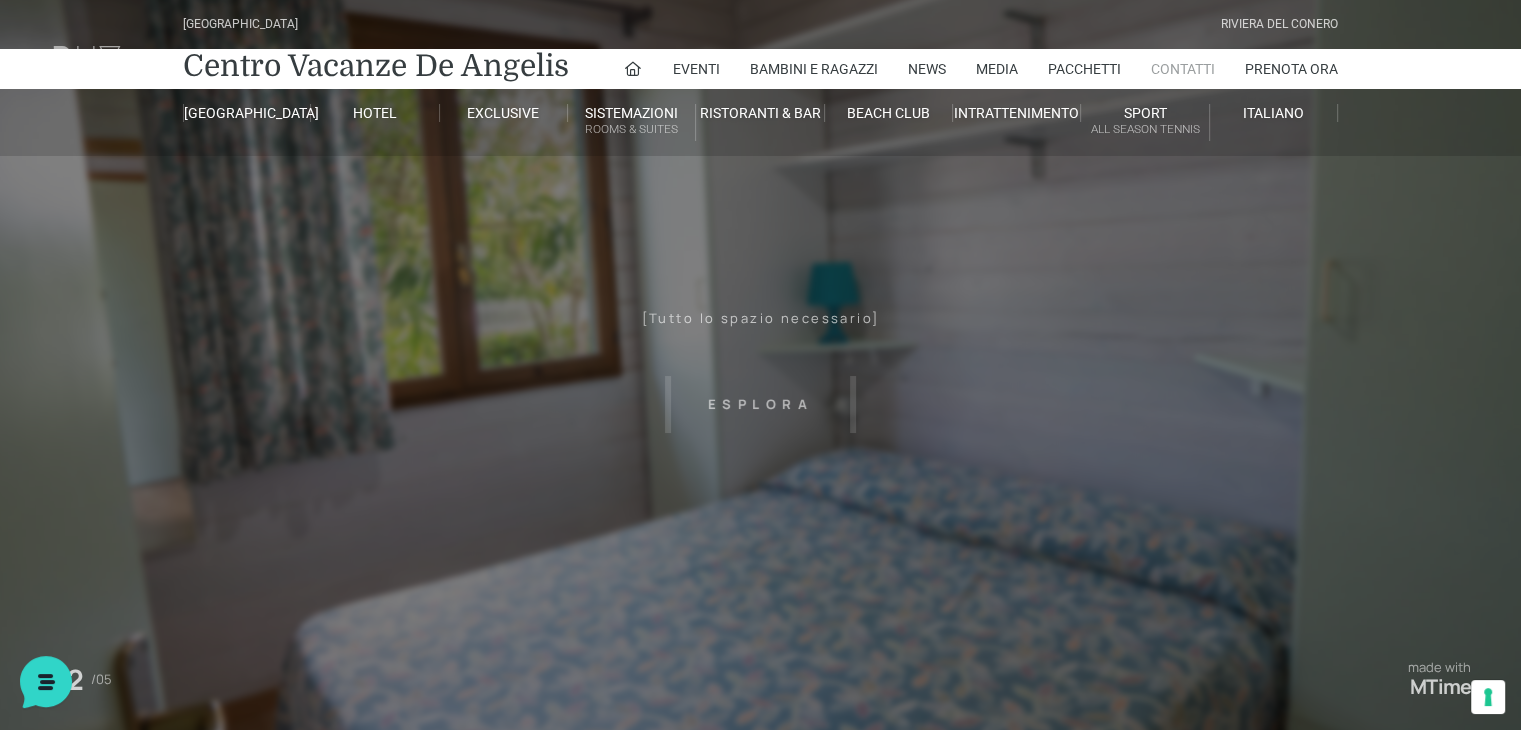 click on "Contatti" at bounding box center [1183, 69] 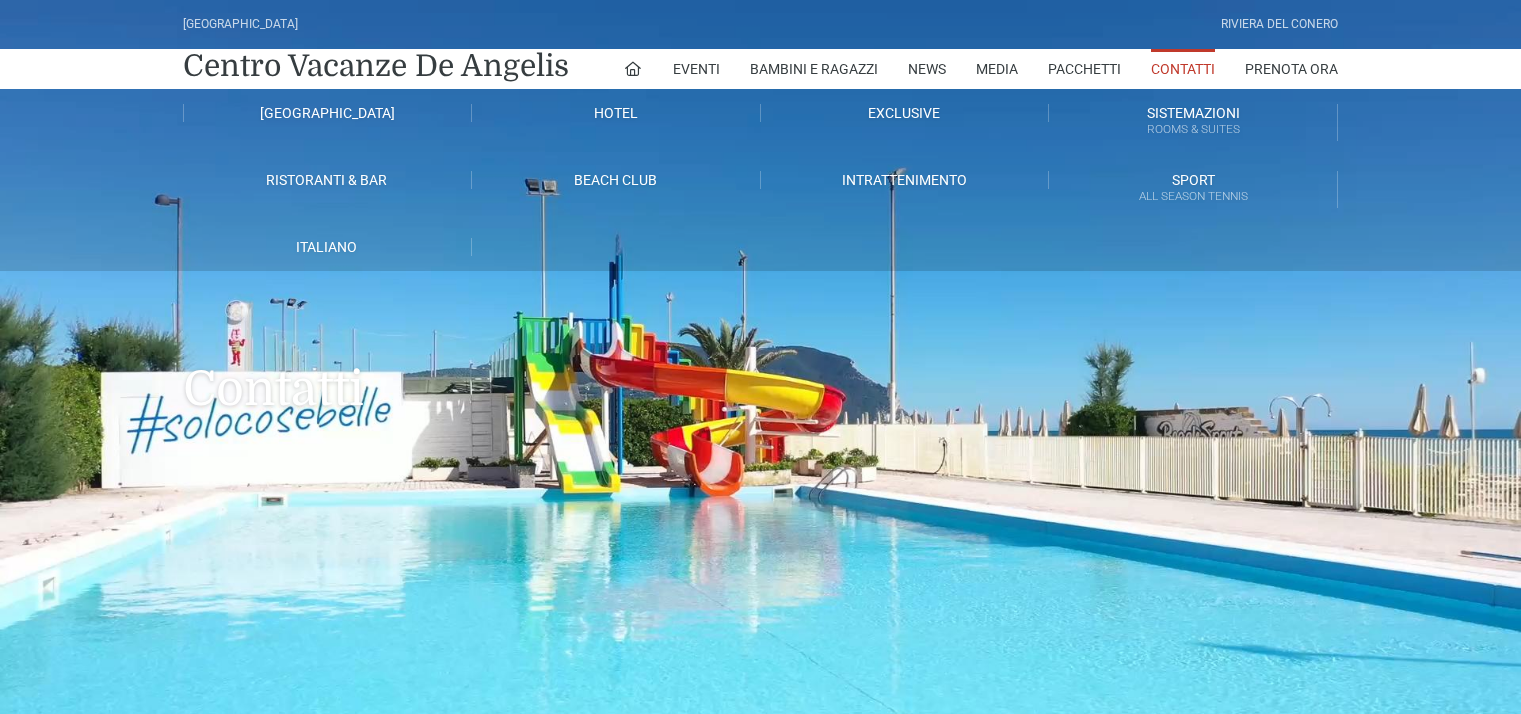scroll, scrollTop: 0, scrollLeft: 0, axis: both 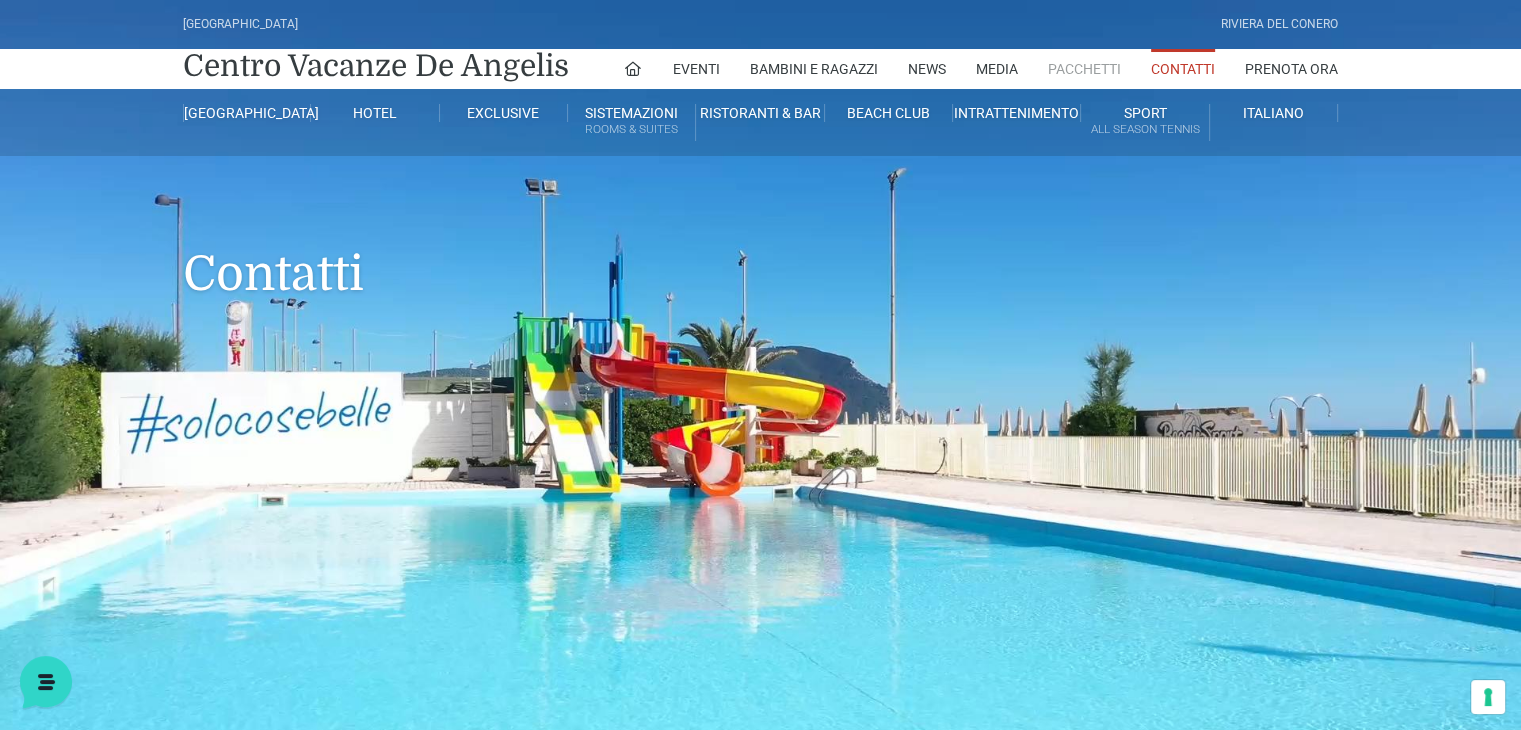 click on "Pacchetti" at bounding box center (1084, 69) 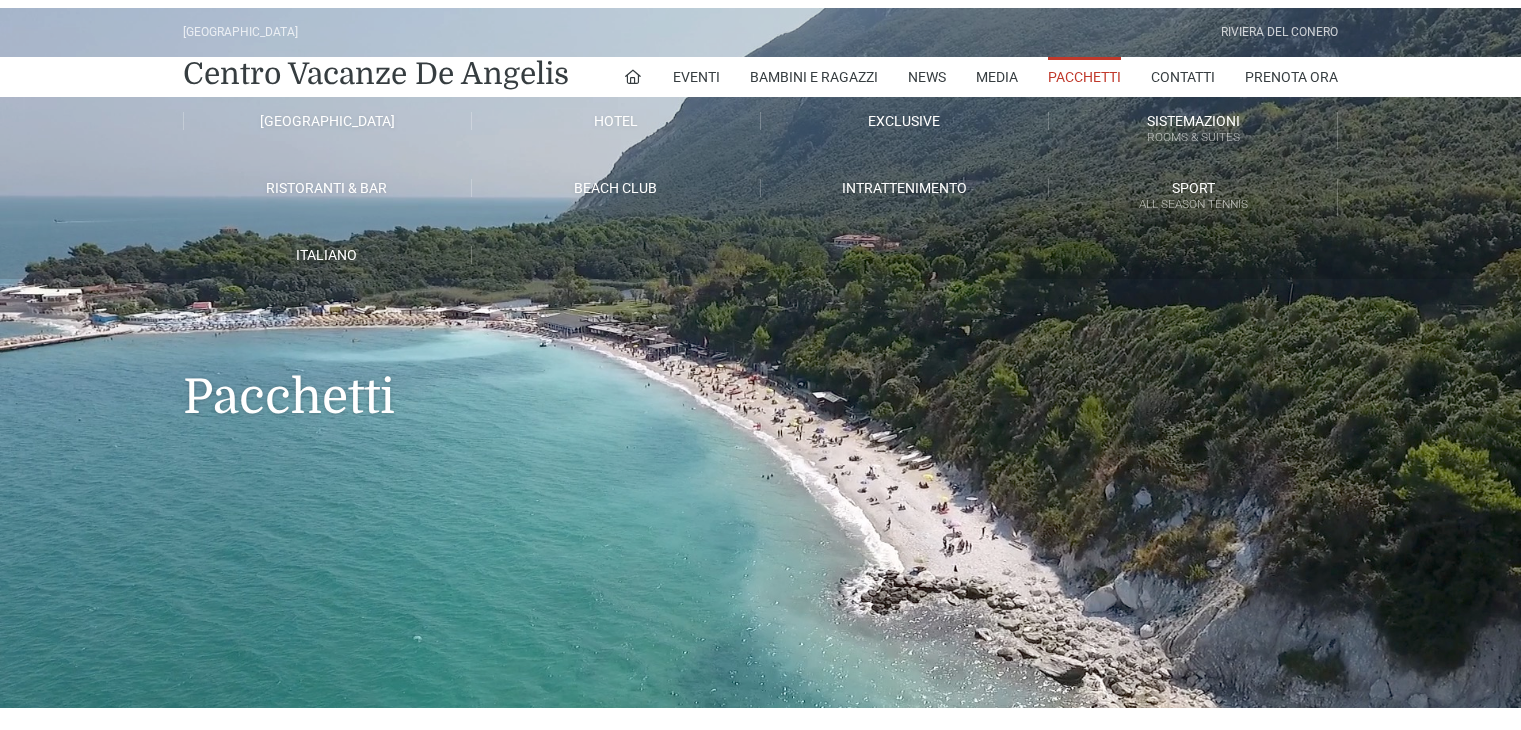 scroll, scrollTop: 0, scrollLeft: 0, axis: both 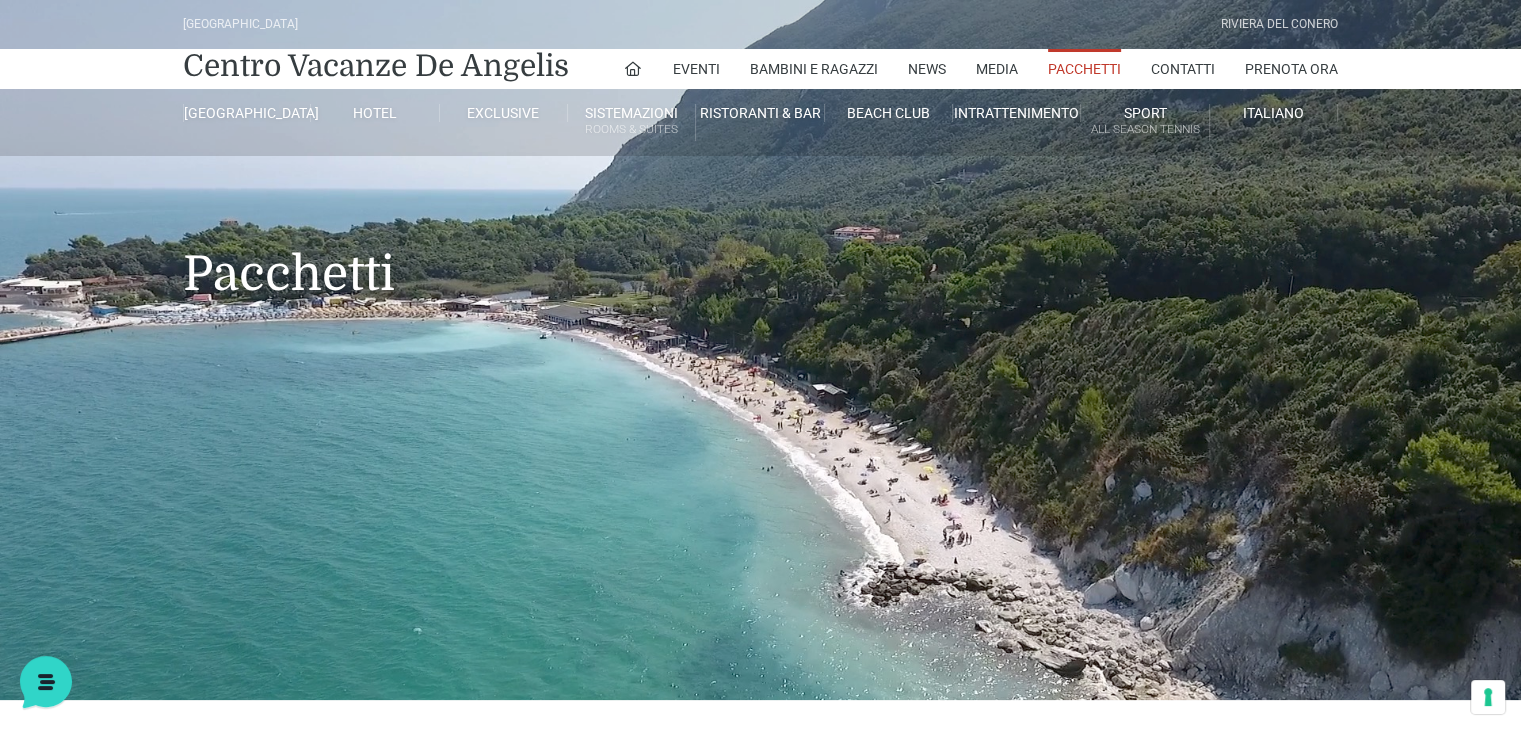 click on "Pacchetti" at bounding box center [1084, 69] 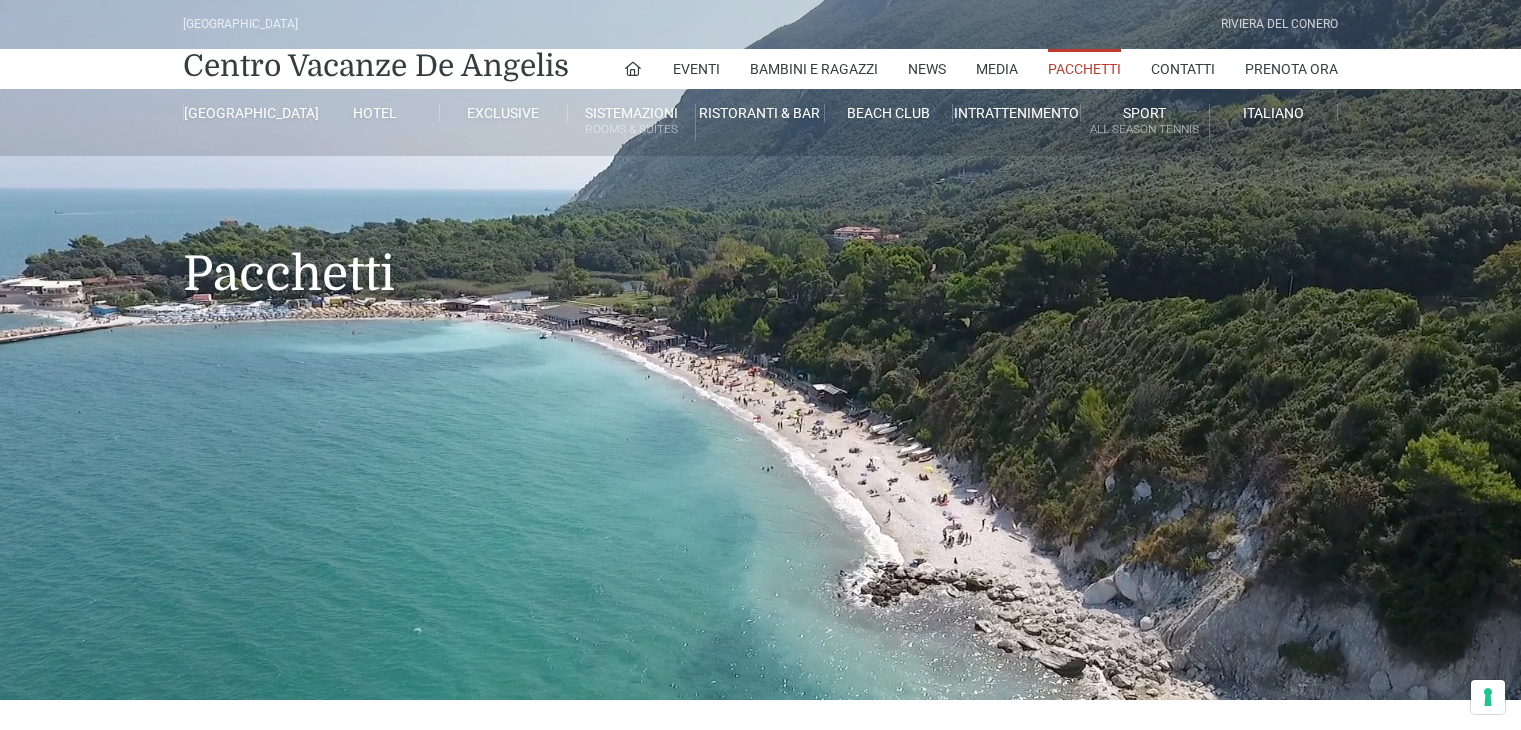scroll, scrollTop: 0, scrollLeft: 0, axis: both 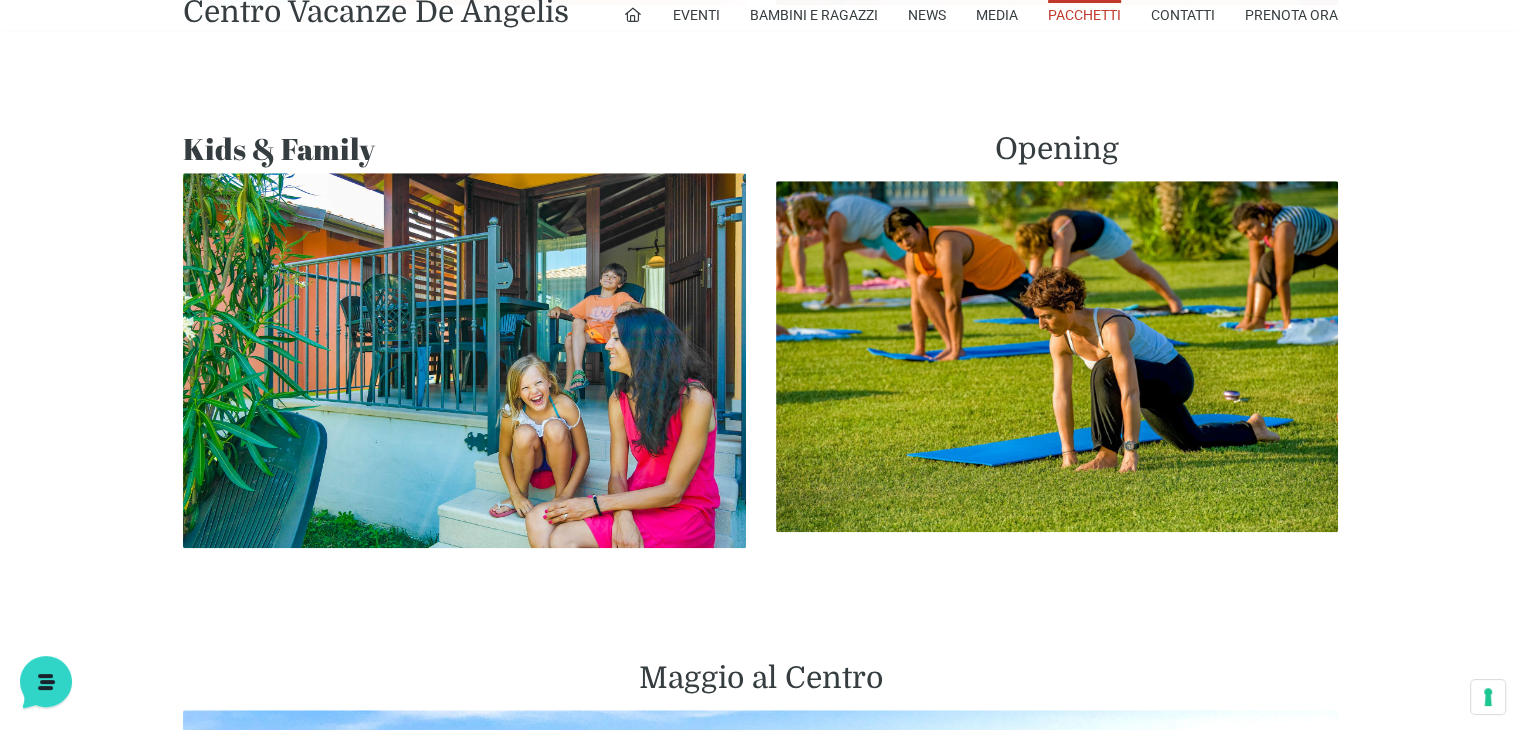 click at bounding box center (464, 360) 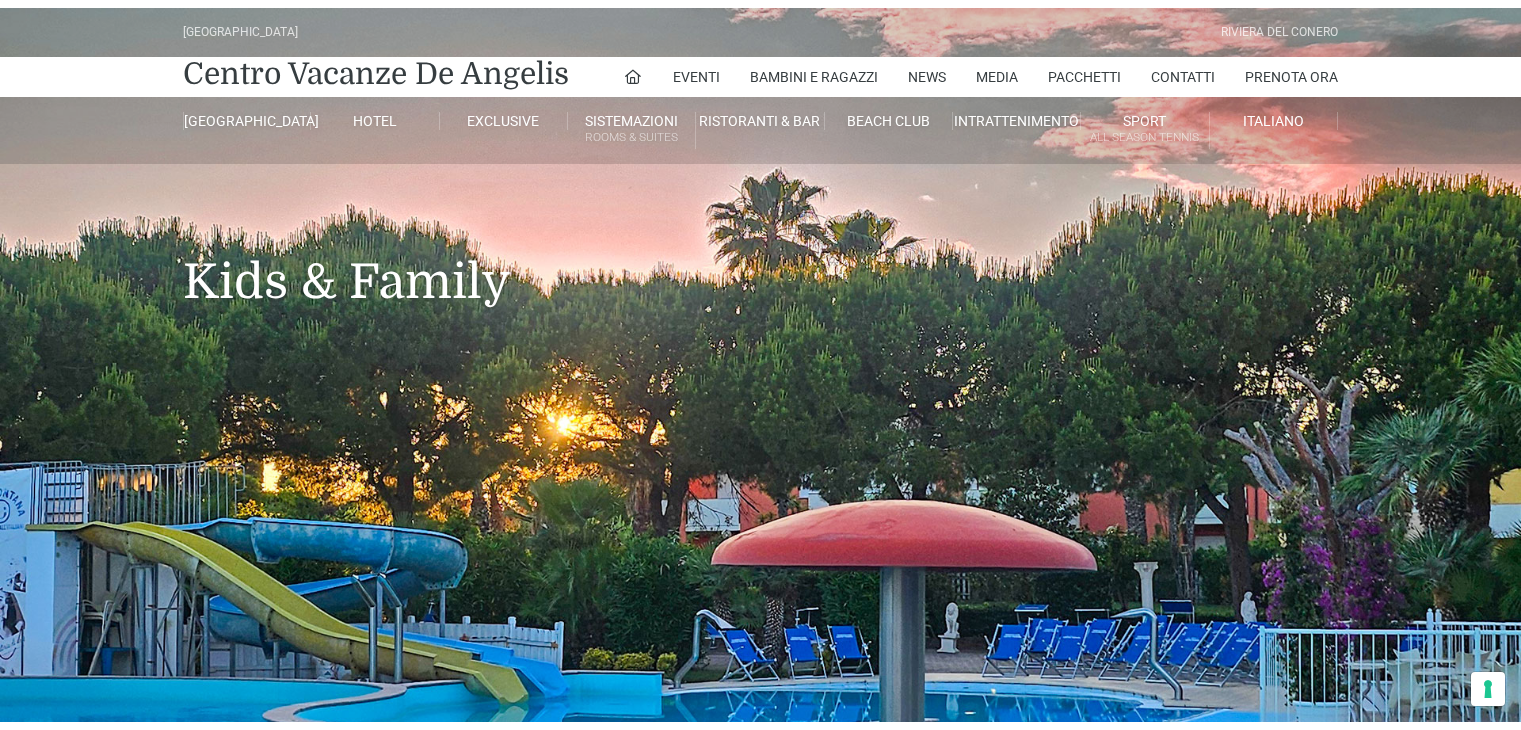 scroll, scrollTop: 0, scrollLeft: 0, axis: both 